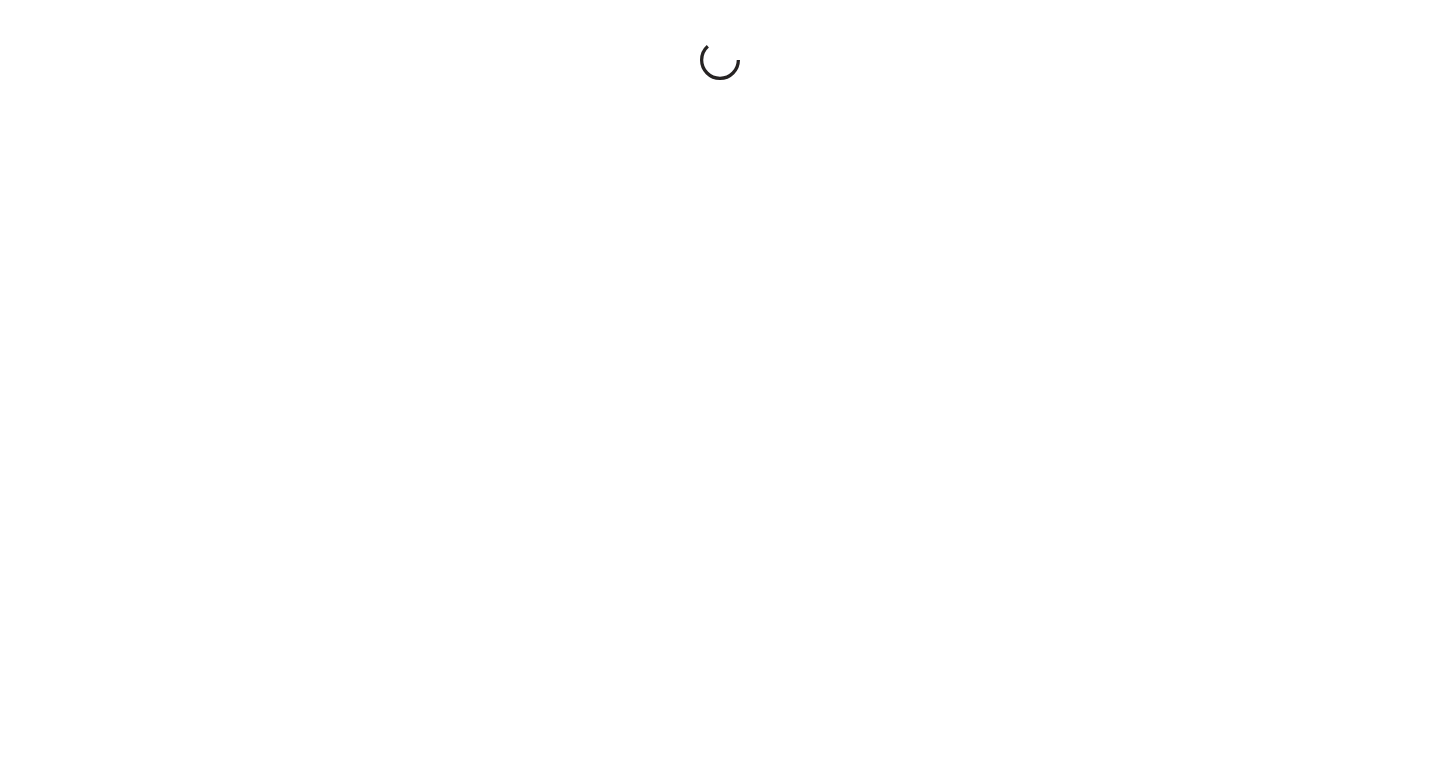 scroll, scrollTop: 0, scrollLeft: 0, axis: both 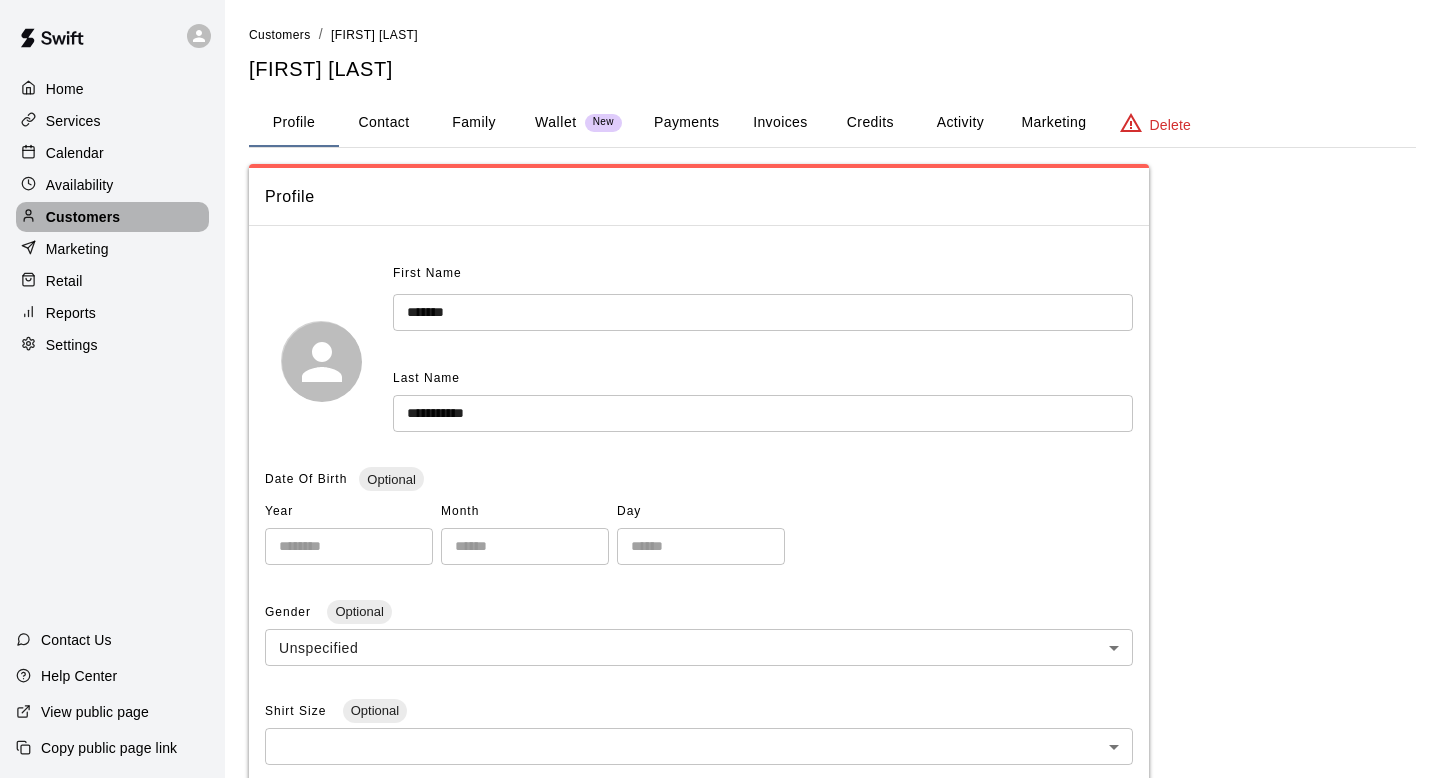 click on "Customers" at bounding box center (112, 217) 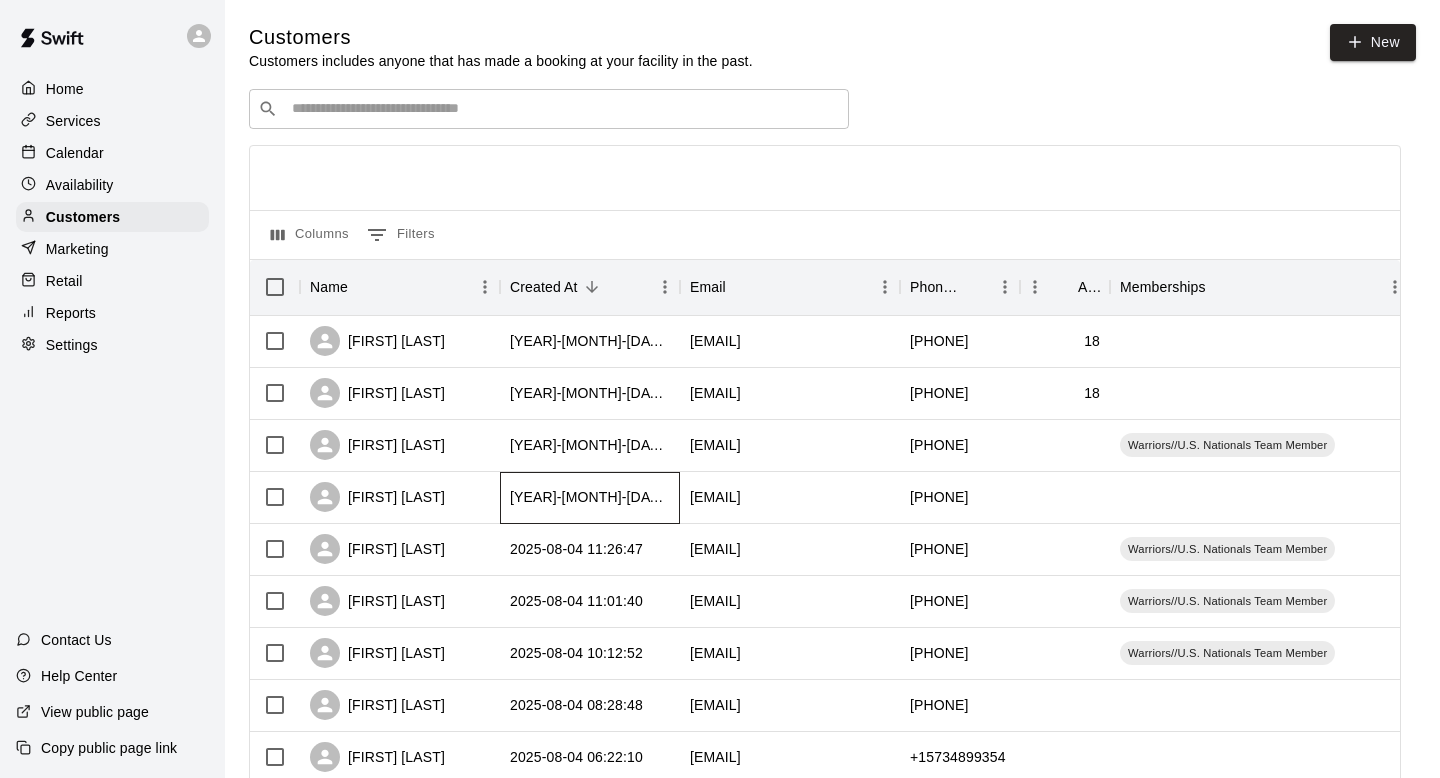 click on "2025-08-04 12:52:14" at bounding box center (590, 498) 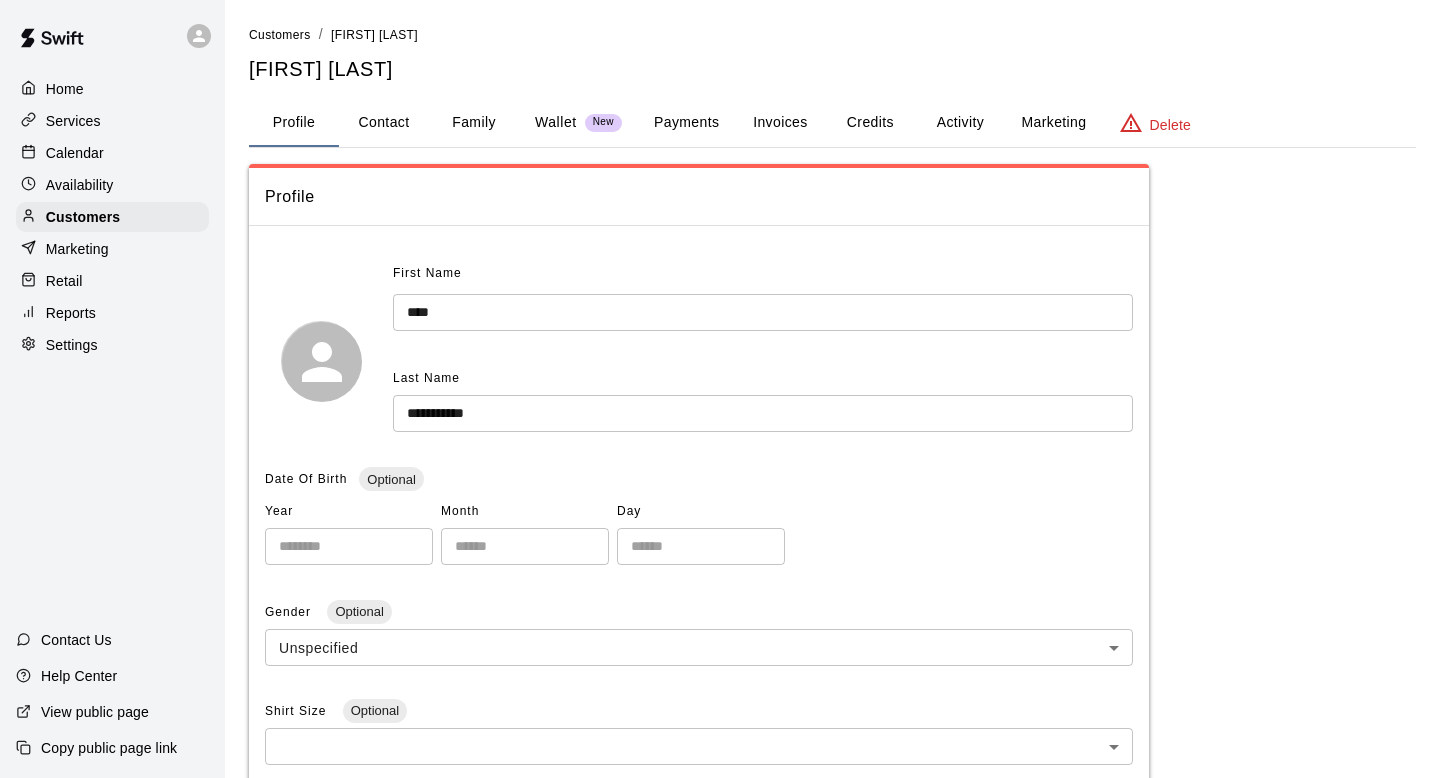 click on "Activity" at bounding box center (960, 123) 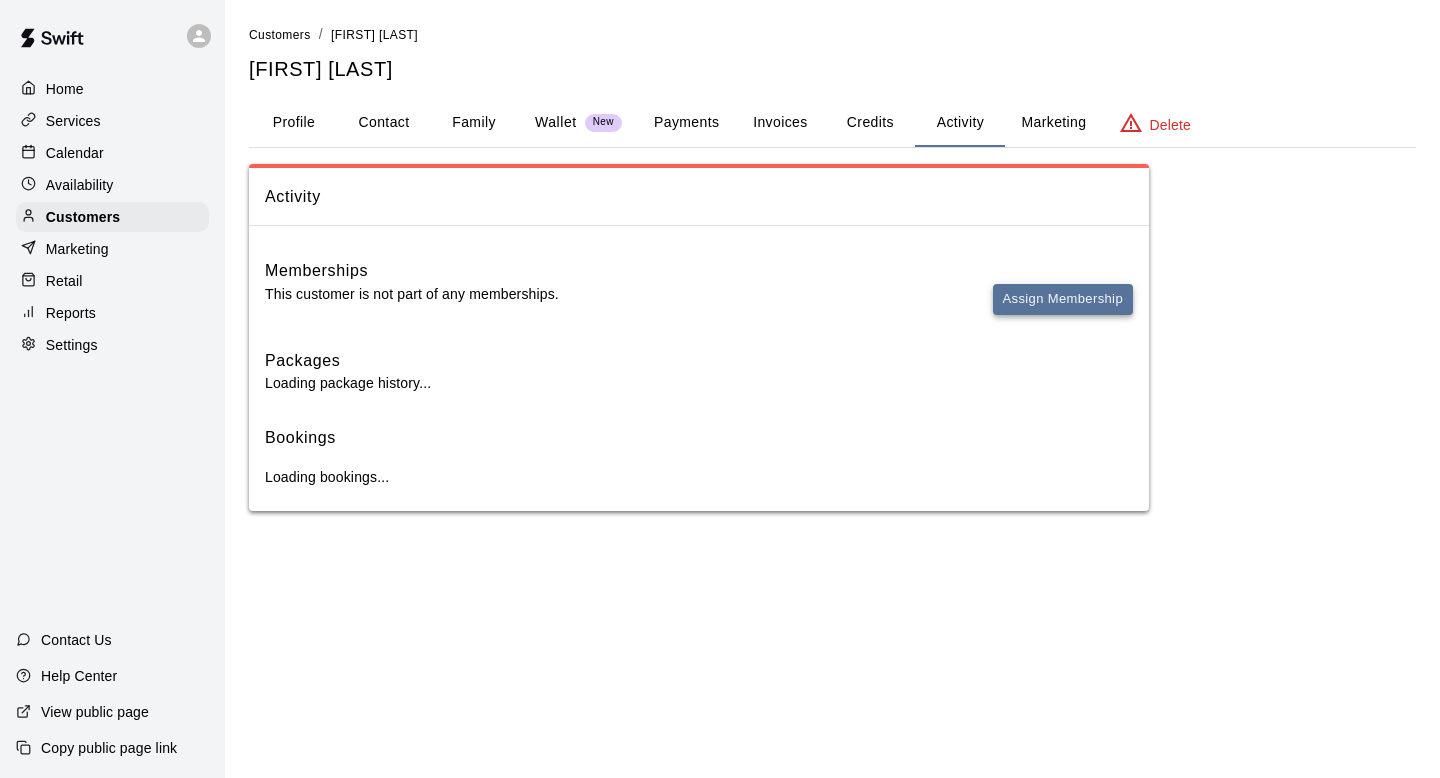 click on "Assign Membership" at bounding box center (1063, 299) 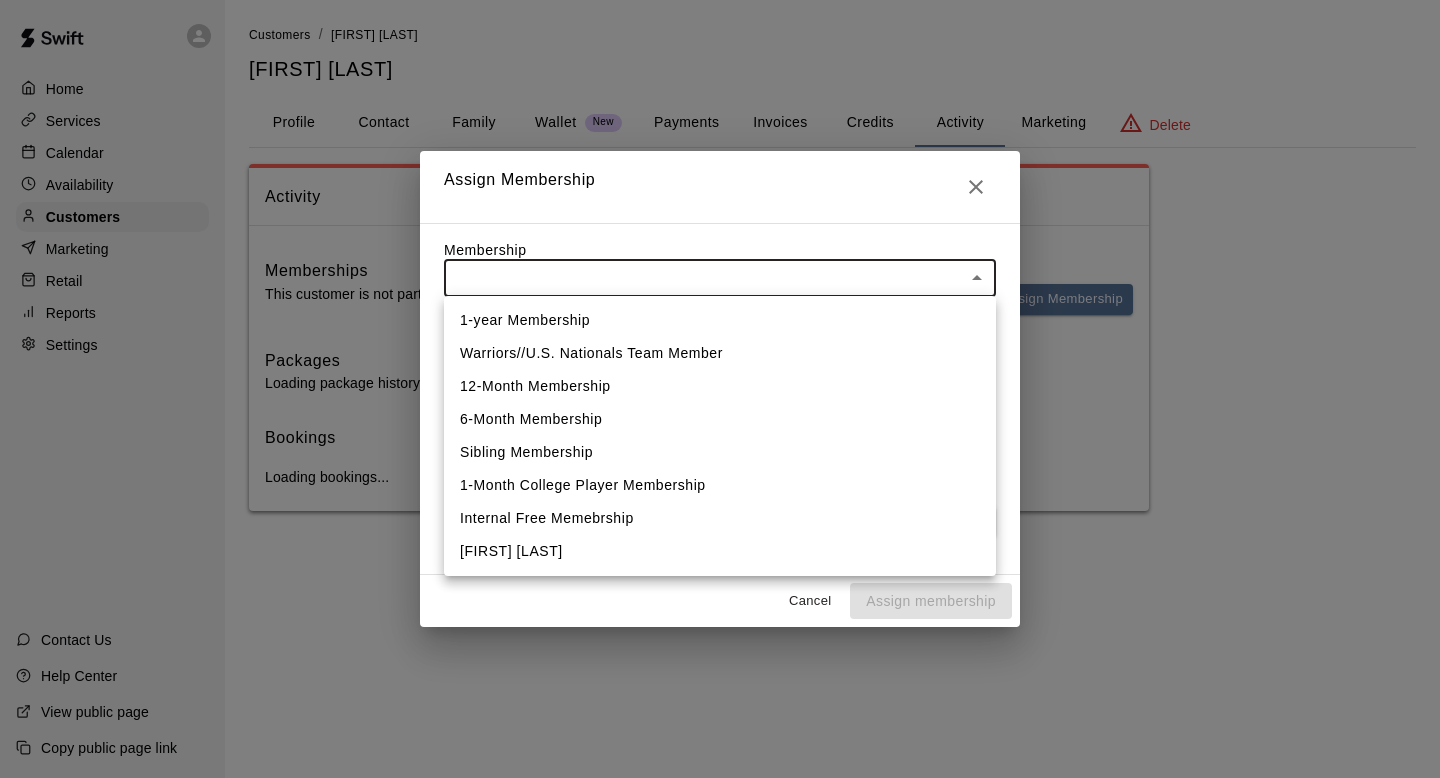 click on "Home Services Calendar Availability Customers Marketing Retail Reports Settings Contact Us Help Center View public page Copy public page link Customers / Brad Hazelwonder Brad Hazelwonder Profile Contact Family Wallet New Payments Invoices Credits Activity Marketing Delete Activity Memberships This customer is not part of any memberships. Assign Membership Packages Loading package history... Bookings Loading bookings... Swift - Edit Customer Close cross-small Assign Membership Membership ​ ​ Payment Summary Coupon Code ​ Apply Payment Method   Add No payment methods currently saved on file. Cancel Assign membership 1-year Membership Warriors//U.S. Nationals Team Member 12-Month Membership 6-Month Membership Sibling Membership 1-Month College Player Membership Internal Free Memebrship Lauren Christ eSoft filler" at bounding box center (720, 275) 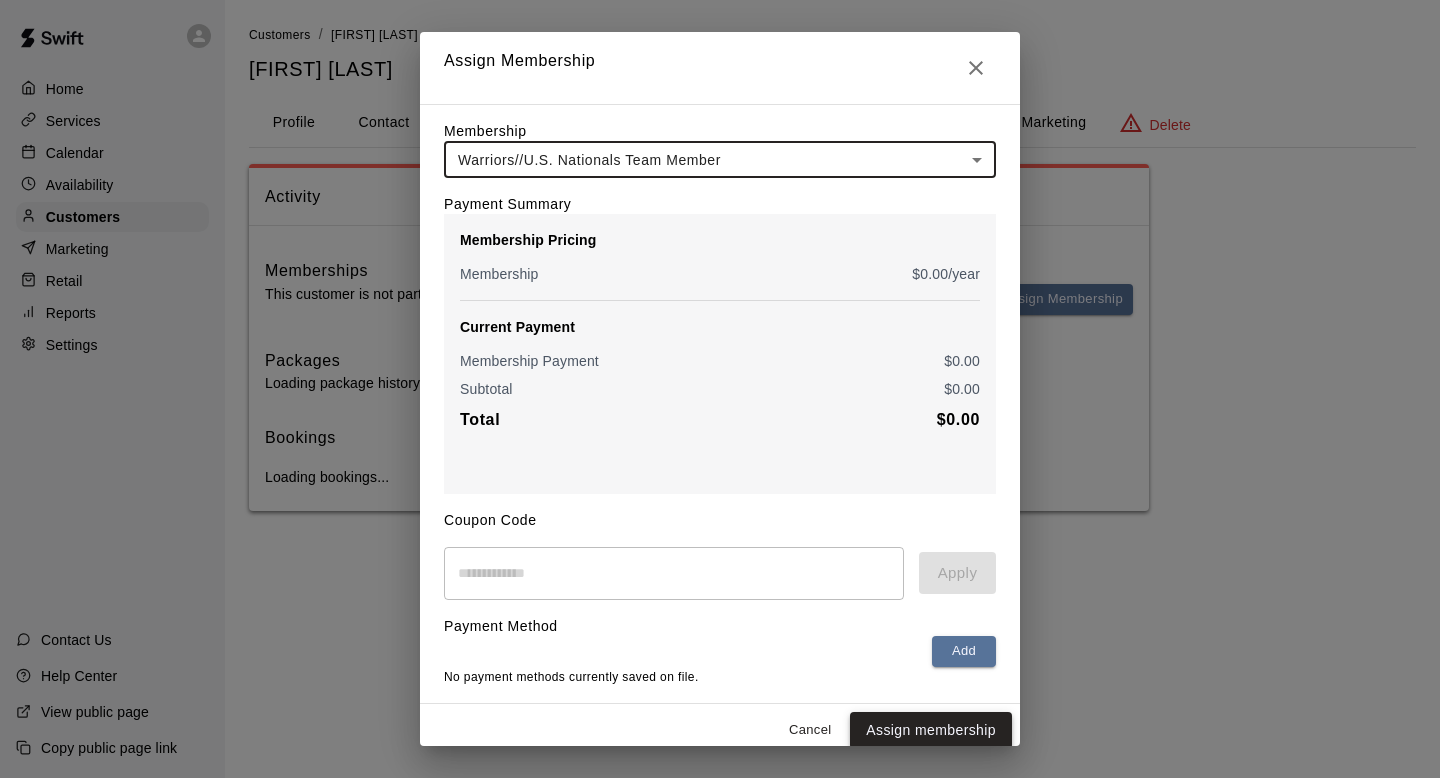 click on "Assign membership" at bounding box center (931, 730) 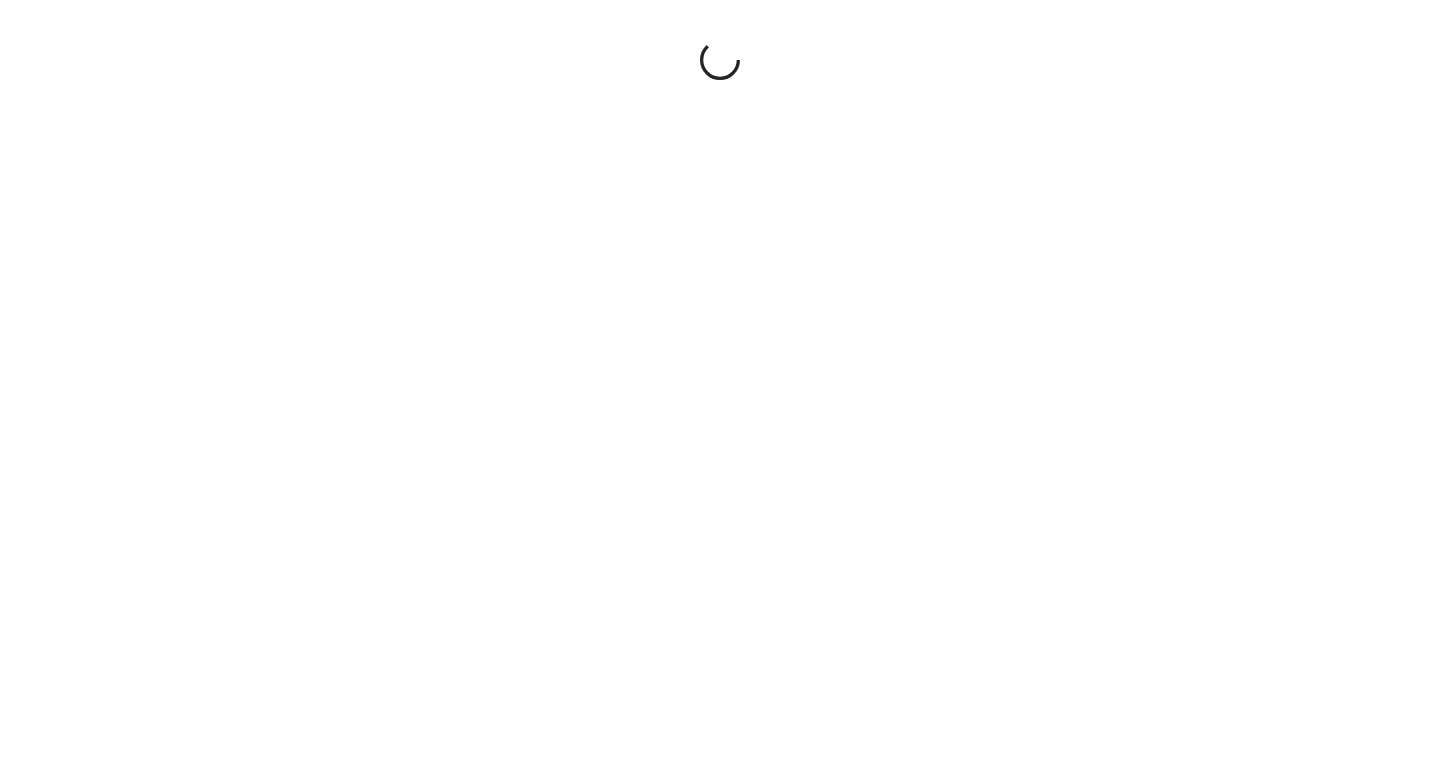 scroll, scrollTop: 0, scrollLeft: 0, axis: both 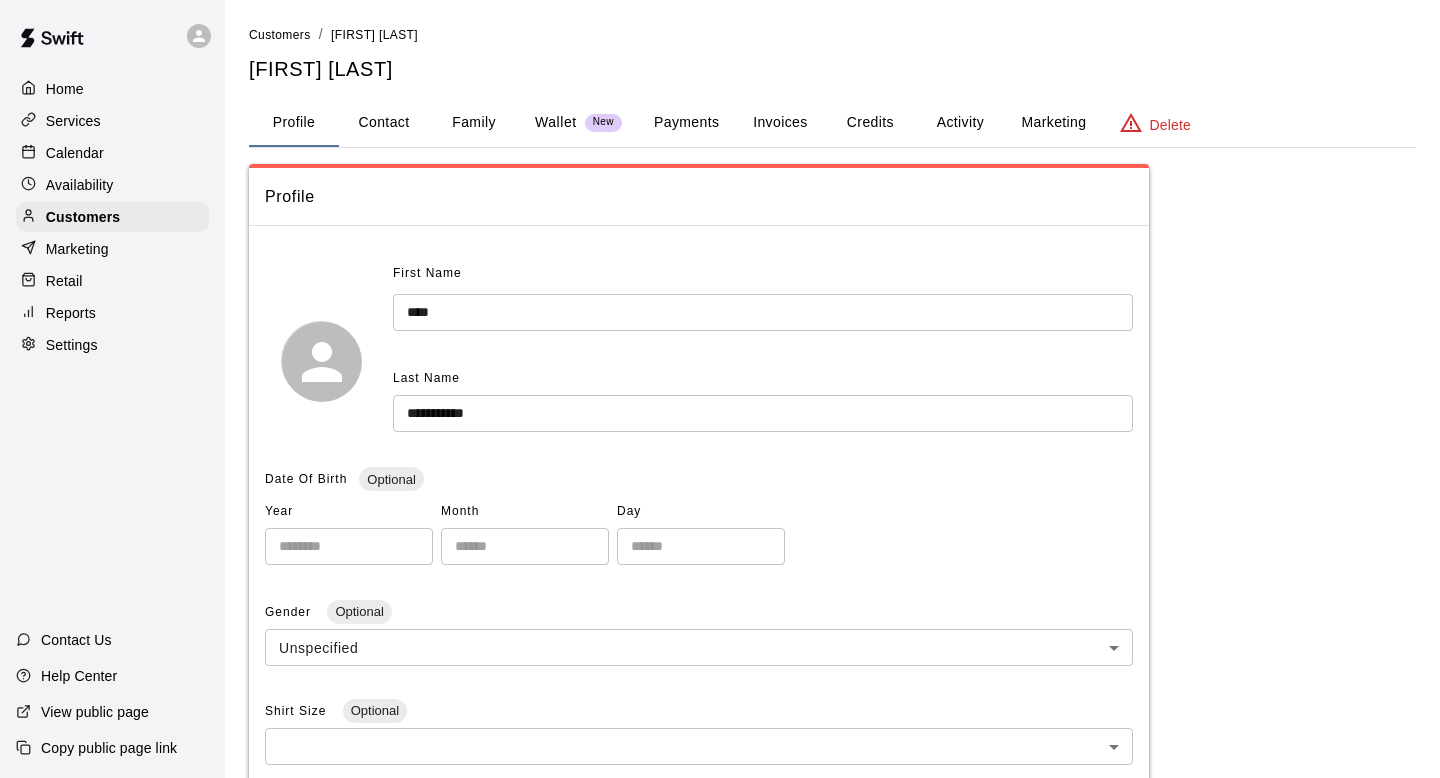 click on "Services" at bounding box center [73, 121] 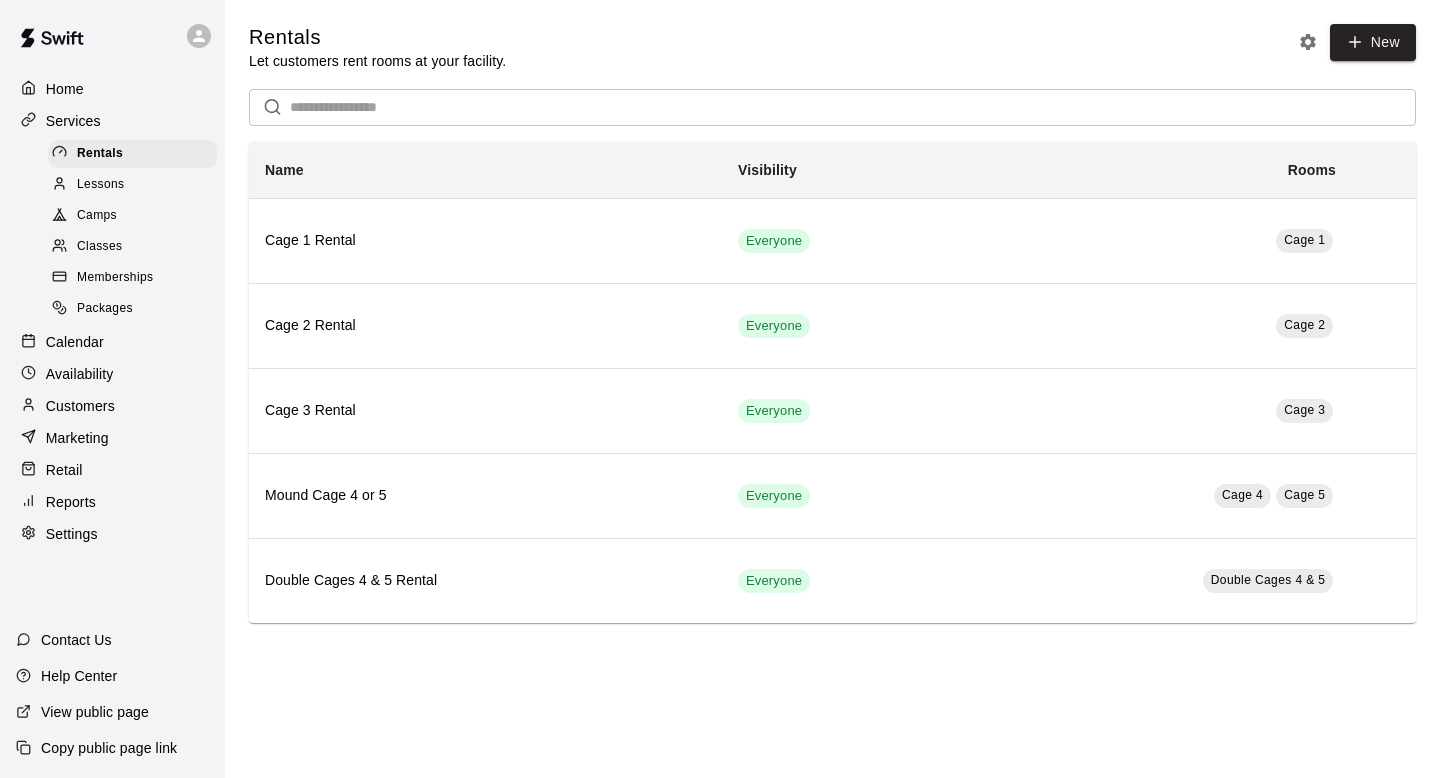 click on "Classes" at bounding box center (99, 247) 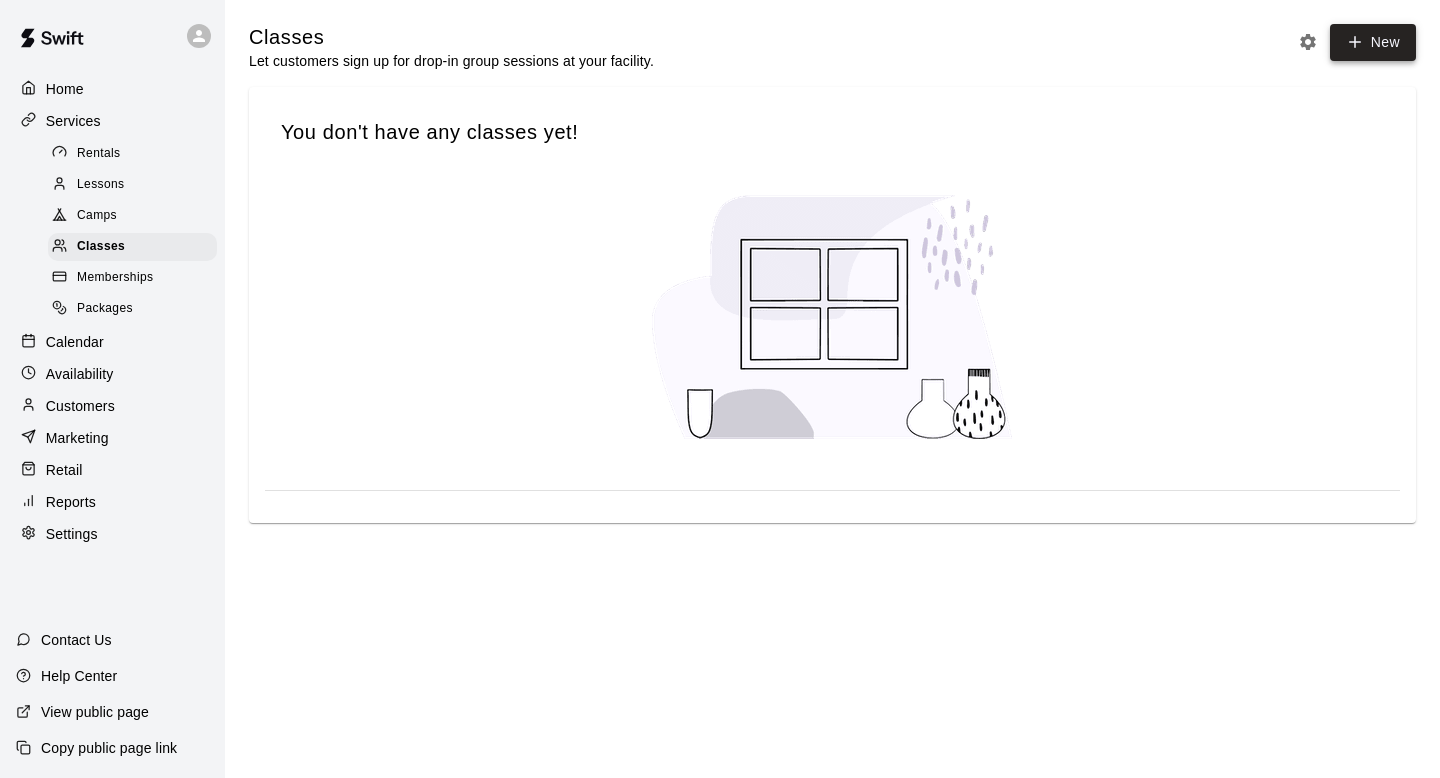 click 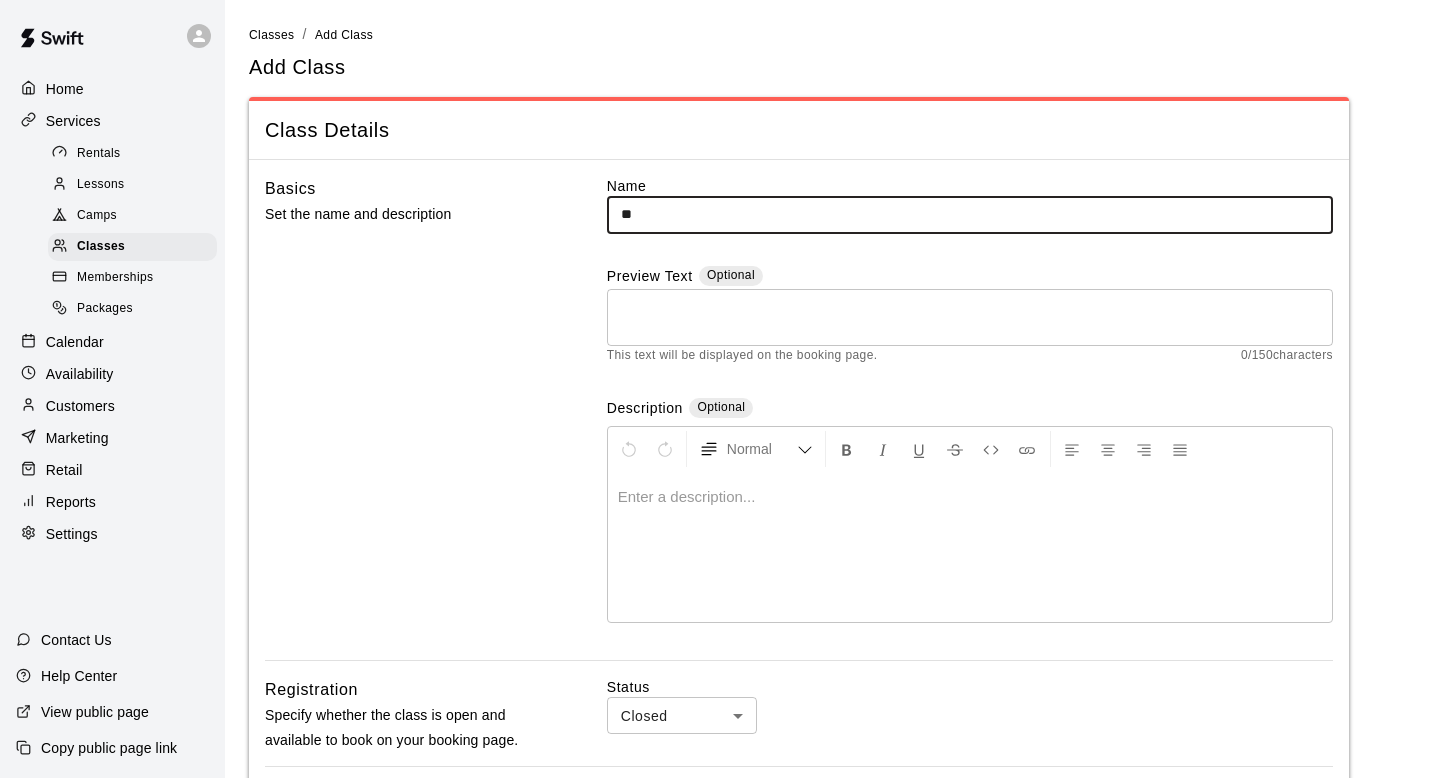 type on "*" 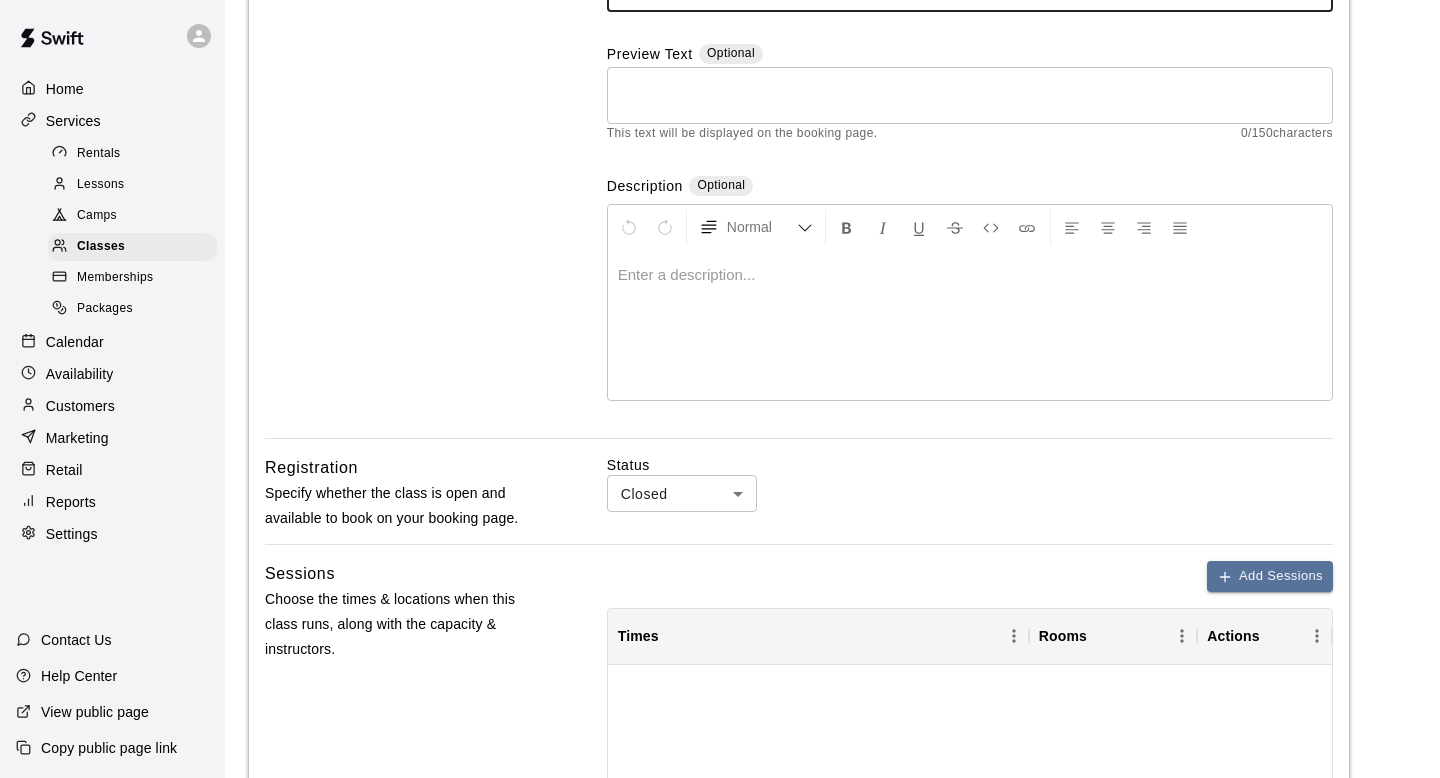 scroll, scrollTop: 242, scrollLeft: 0, axis: vertical 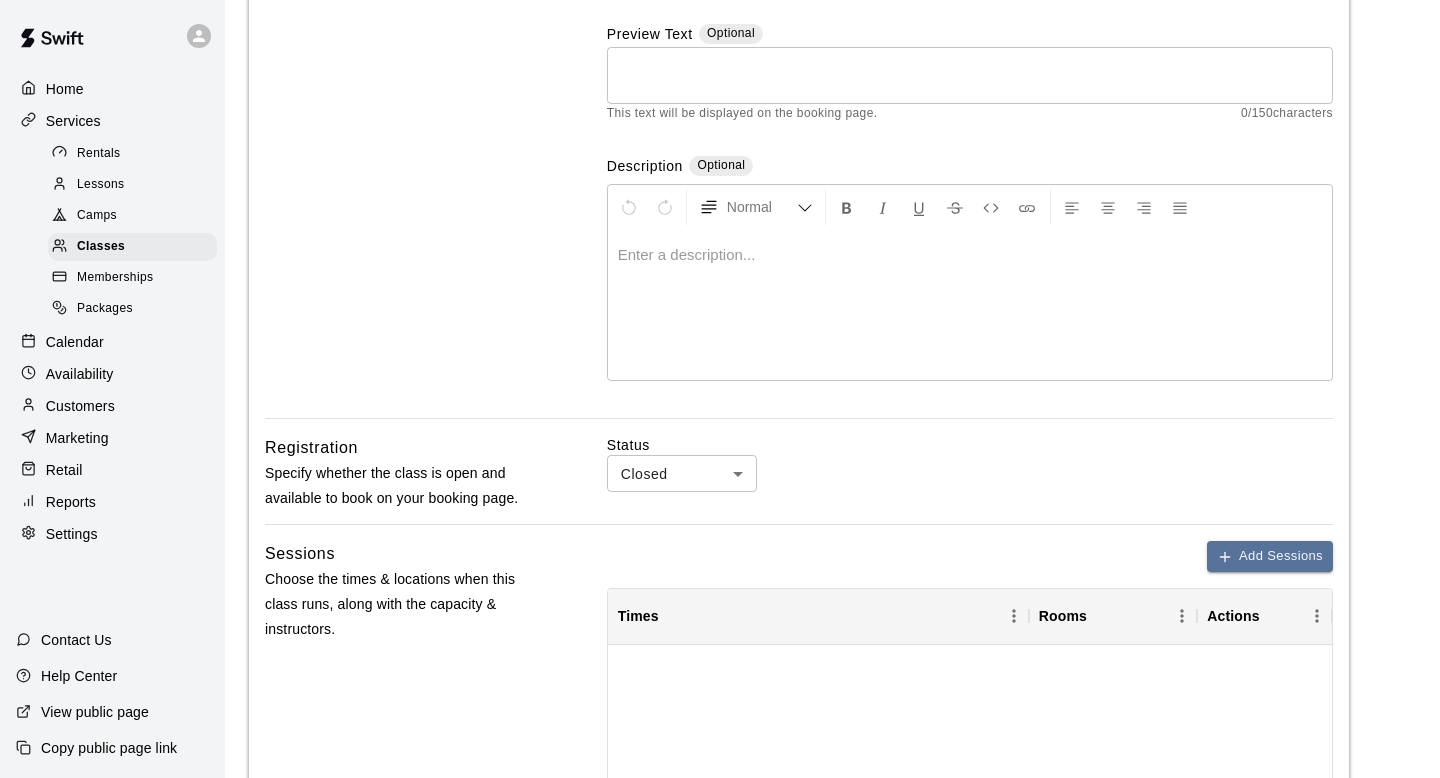 type on "**********" 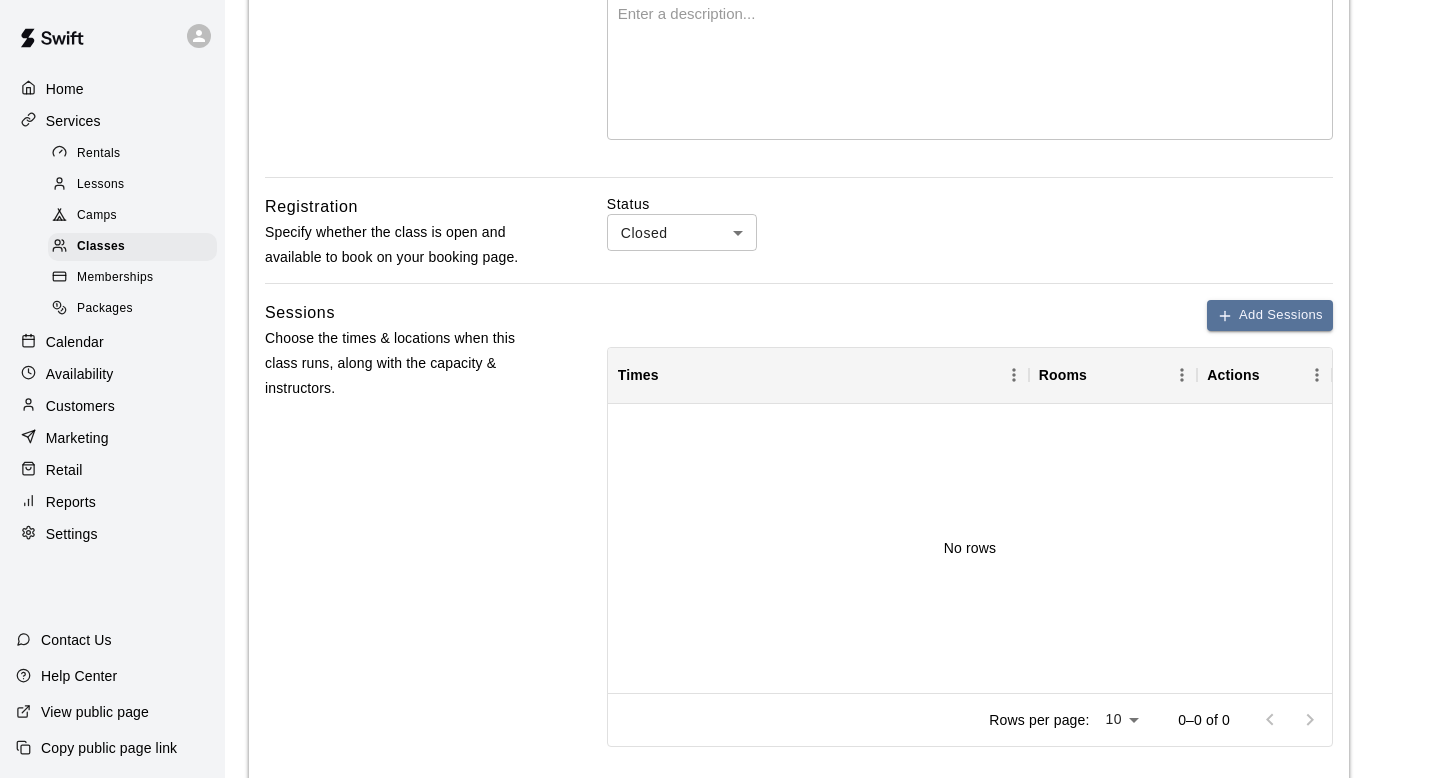 scroll, scrollTop: 576, scrollLeft: 0, axis: vertical 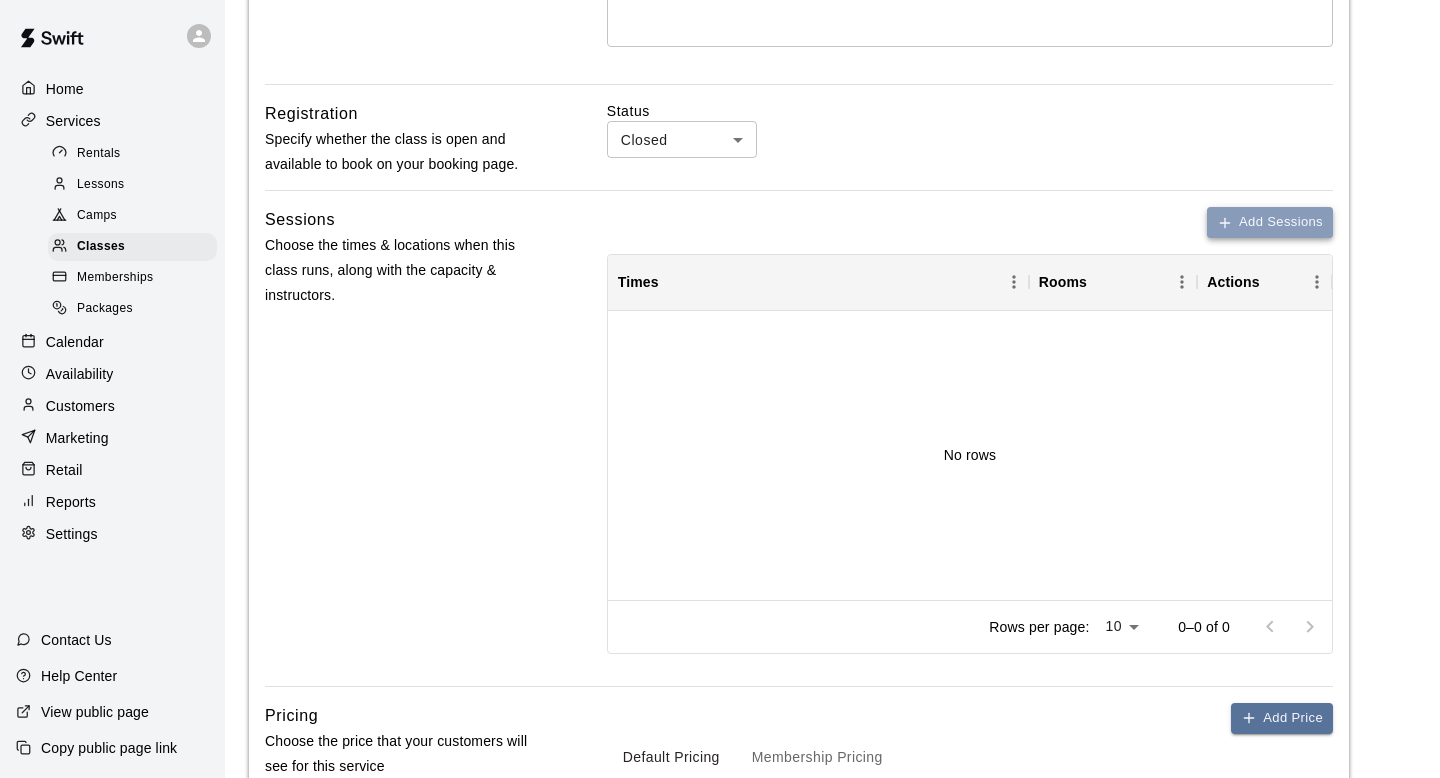 click on "Add Sessions" at bounding box center (1270, 222) 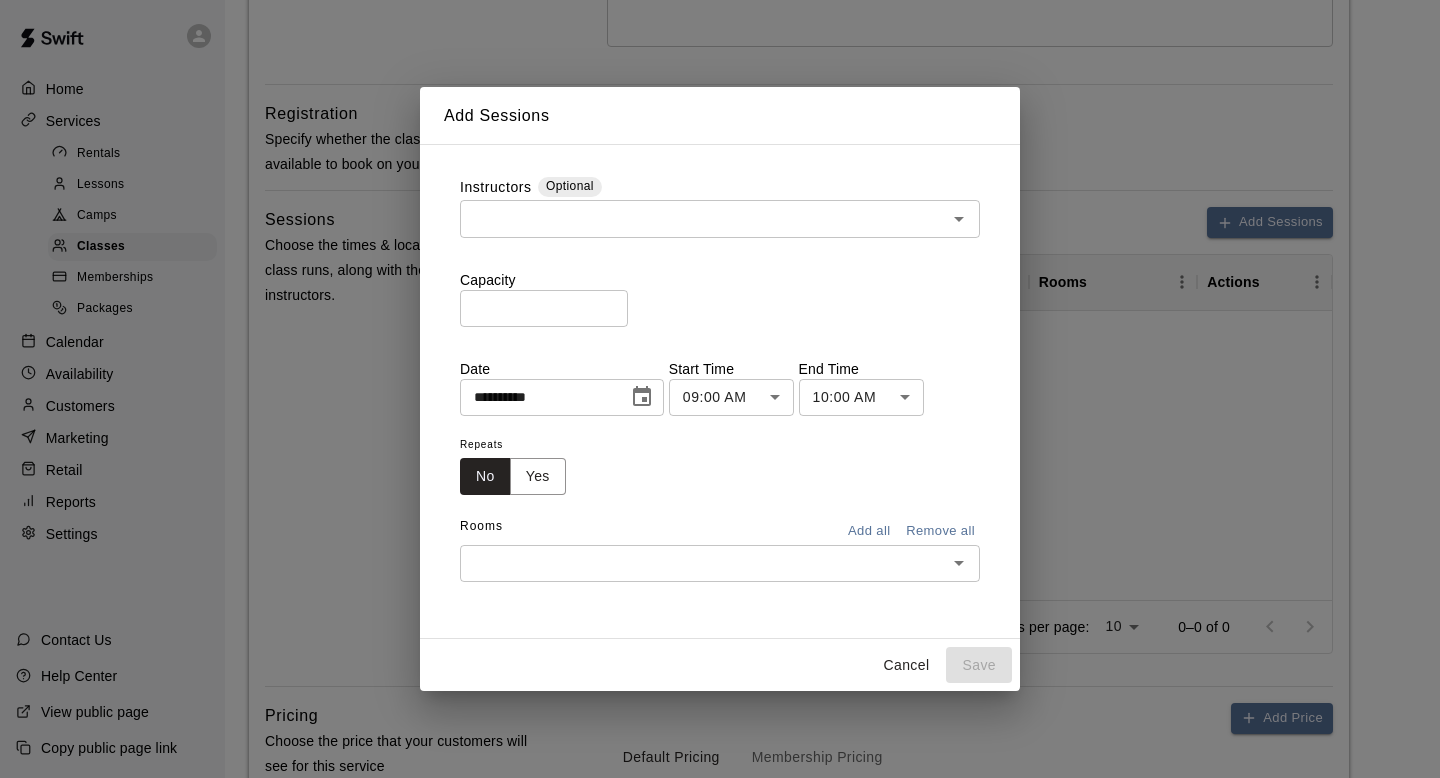 click on "​" at bounding box center [720, 218] 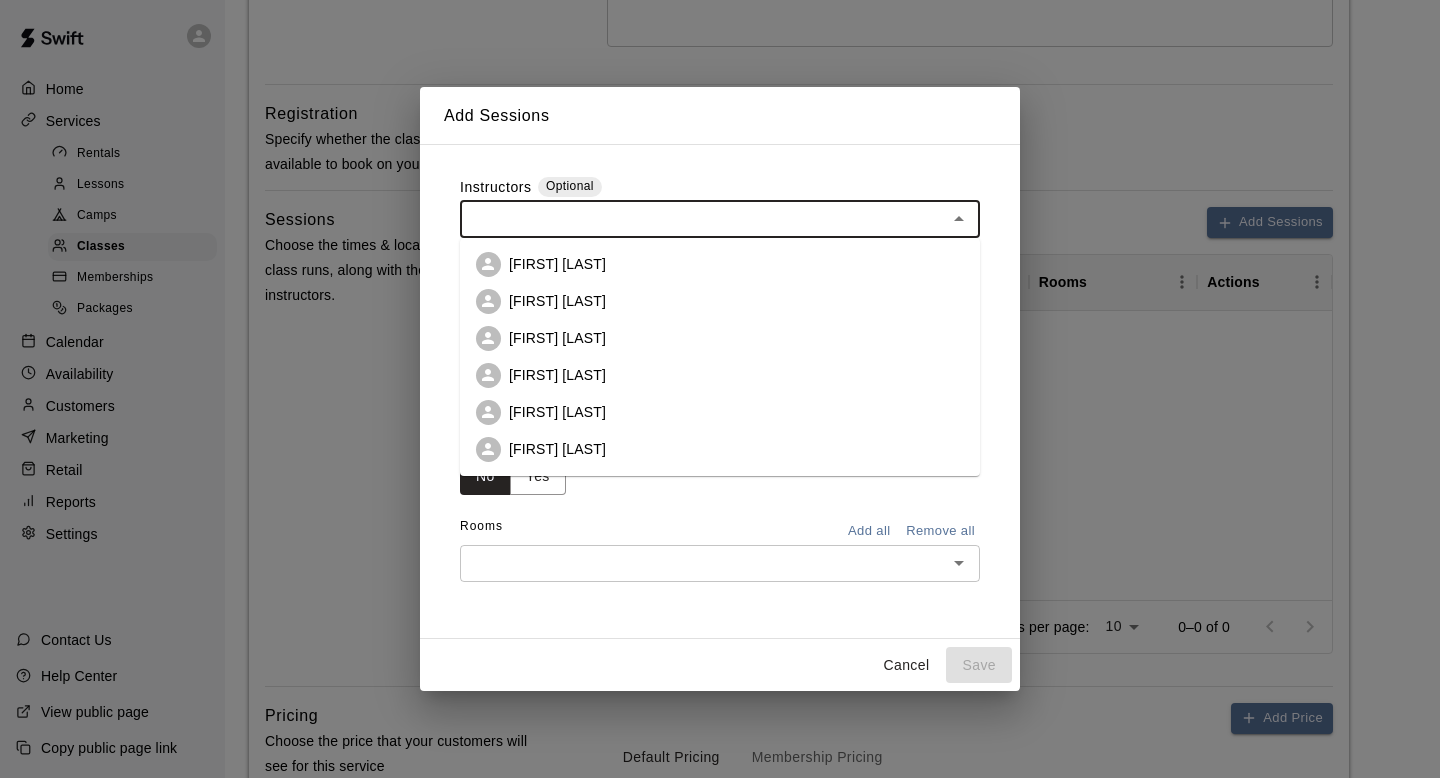 click on "Instructors Optional" at bounding box center [720, 188] 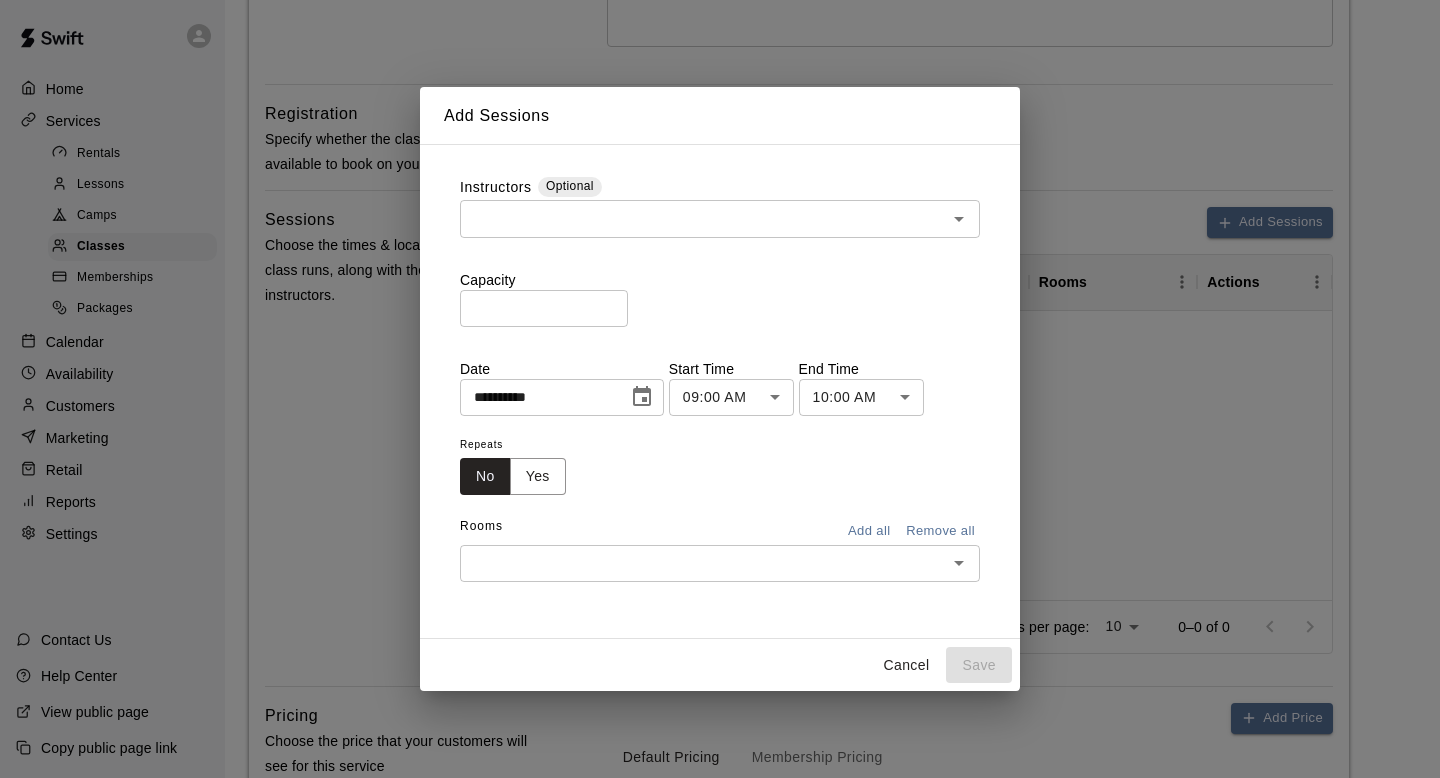 click at bounding box center (642, 397) 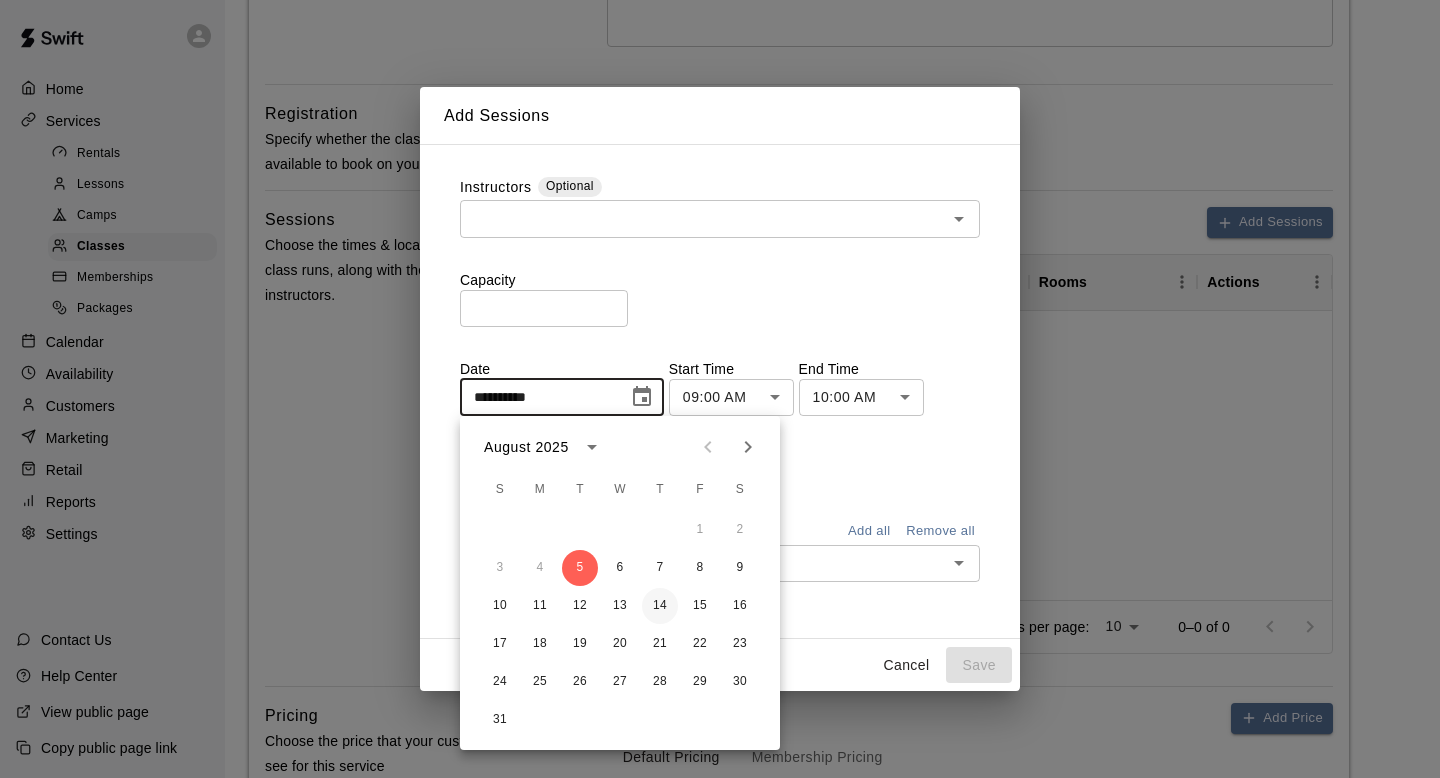 click on "14" at bounding box center [660, 606] 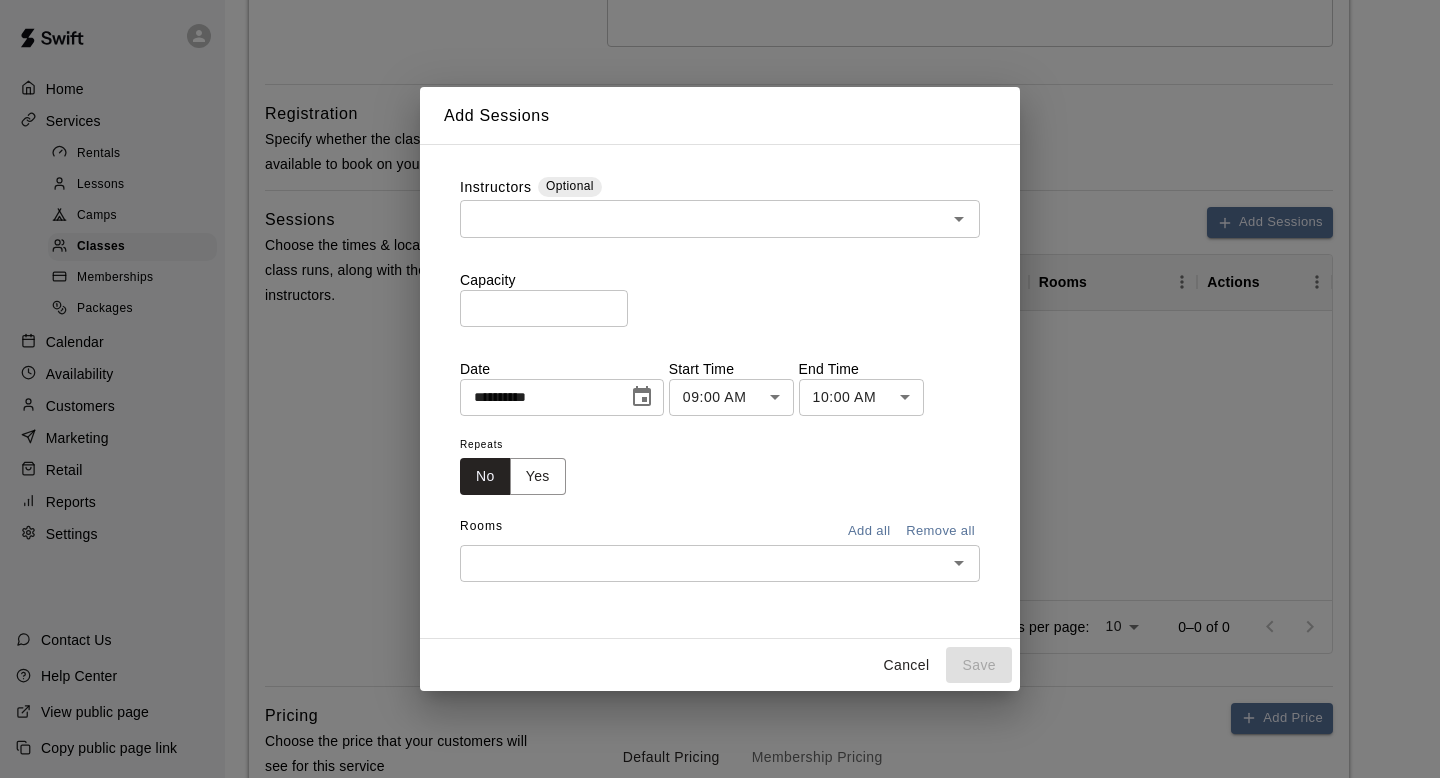 click on "Repeats No Yes" at bounding box center (720, 463) 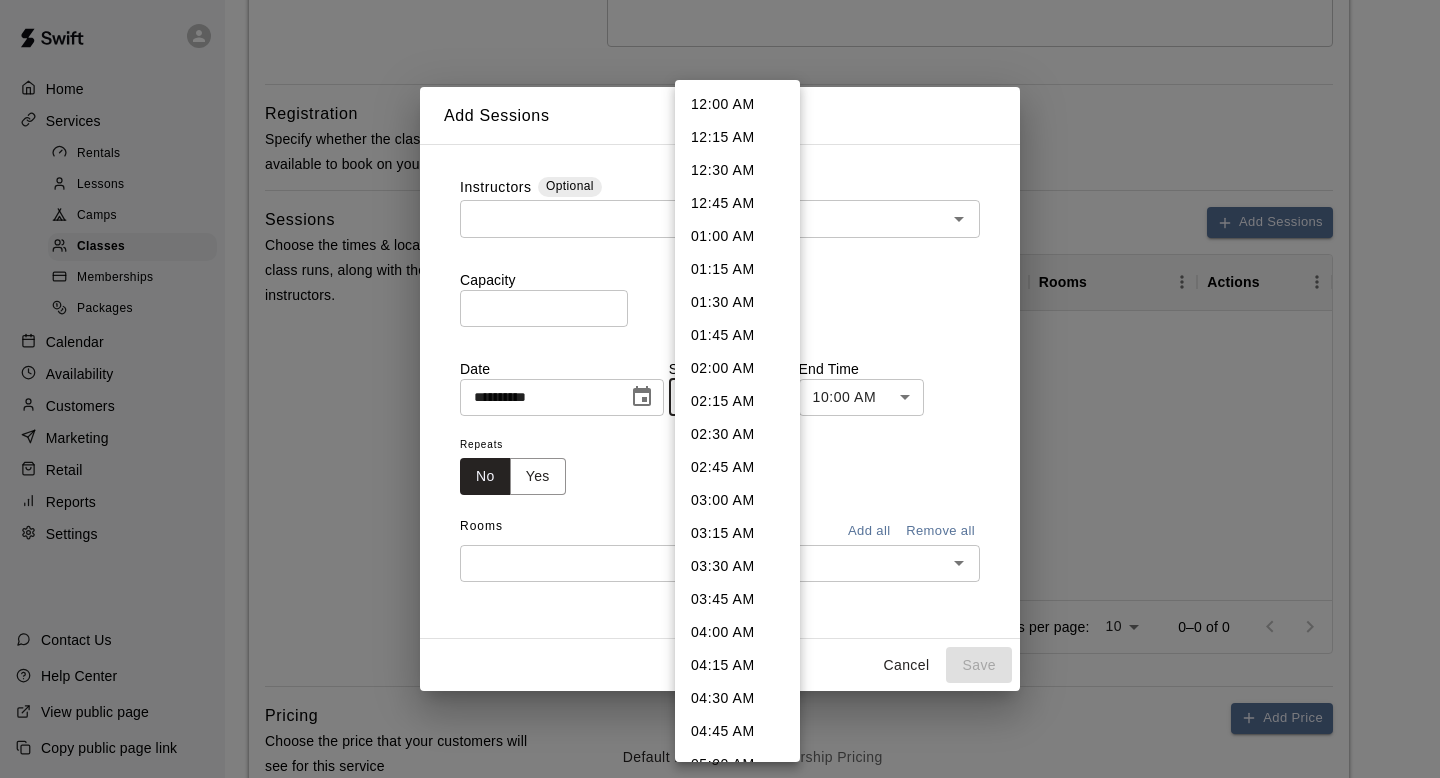 click on "**********" at bounding box center [720, 248] 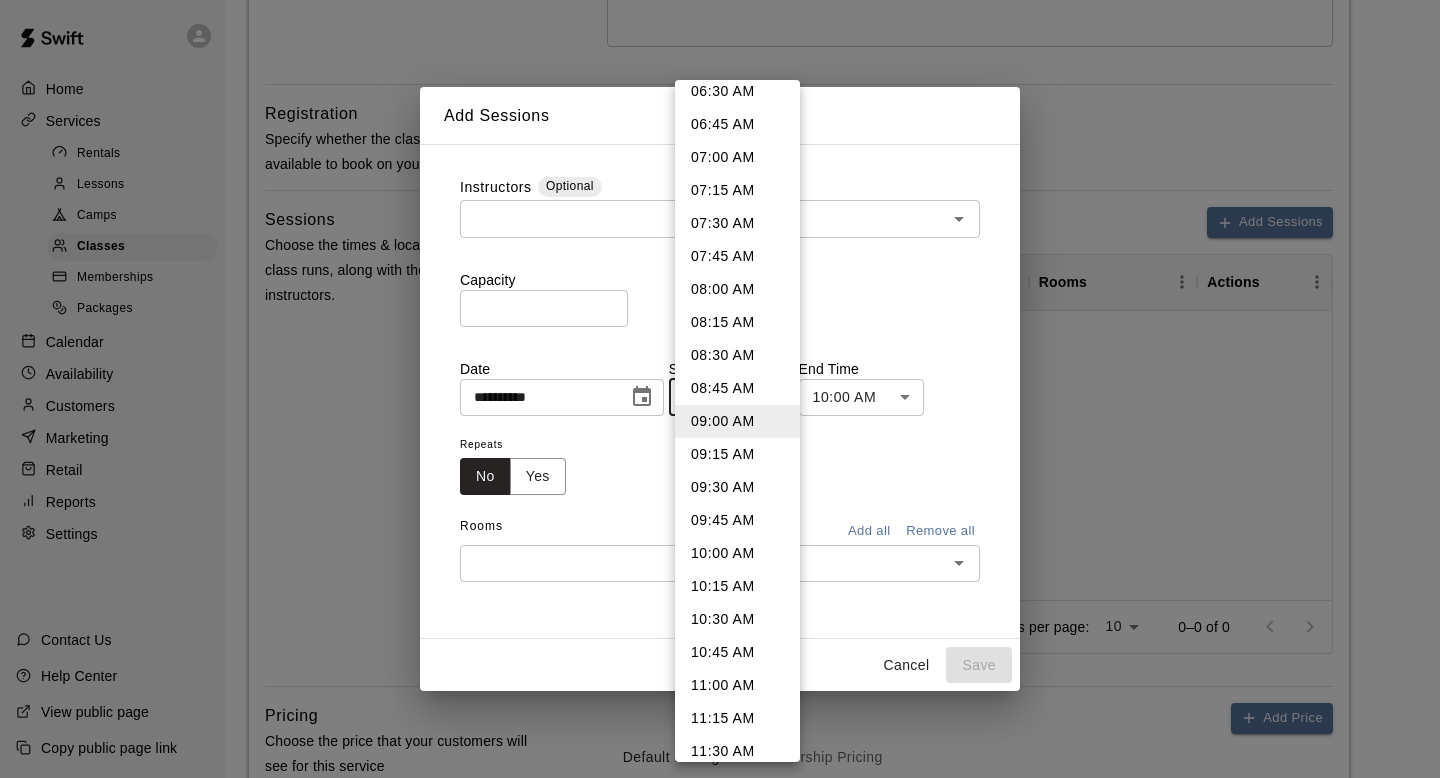 scroll, scrollTop: 966, scrollLeft: 0, axis: vertical 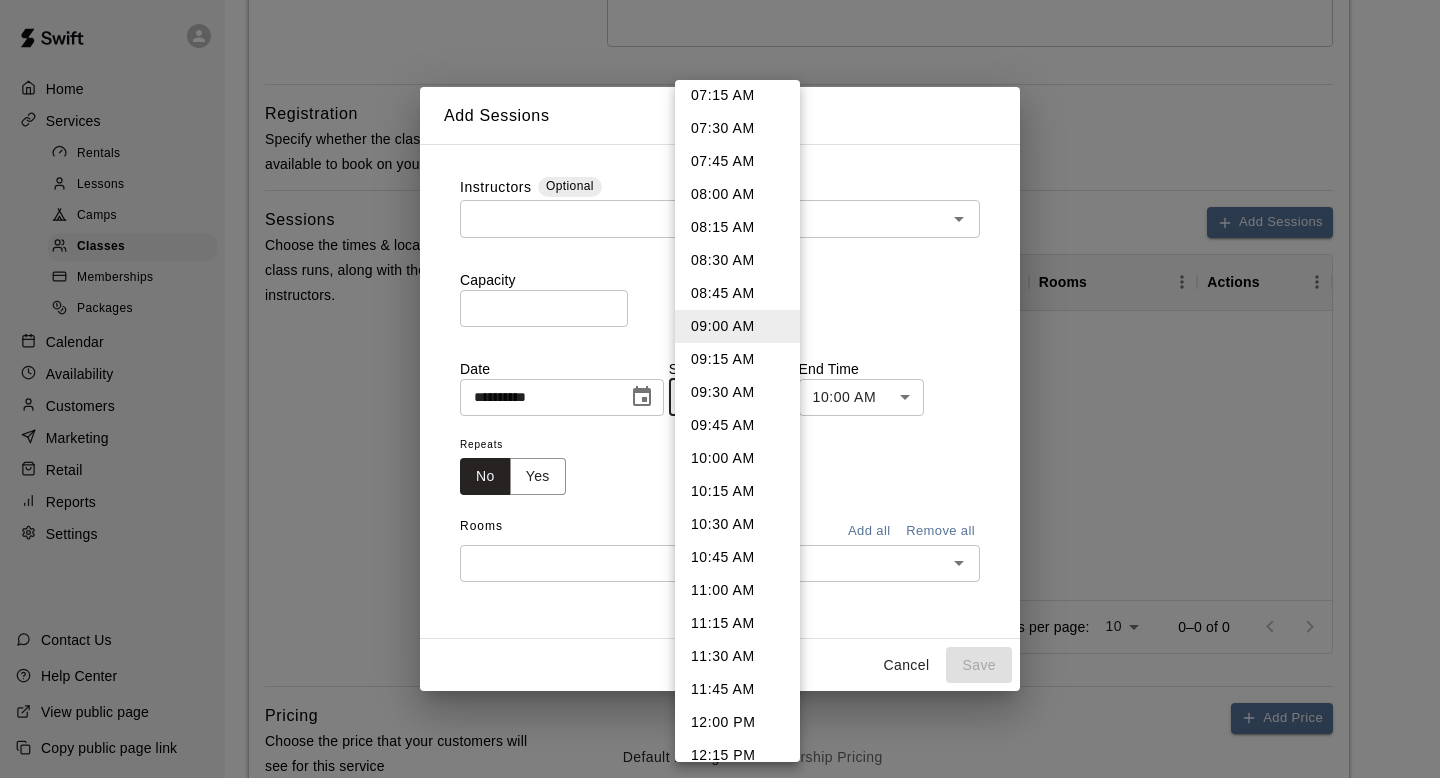 click at bounding box center [720, 389] 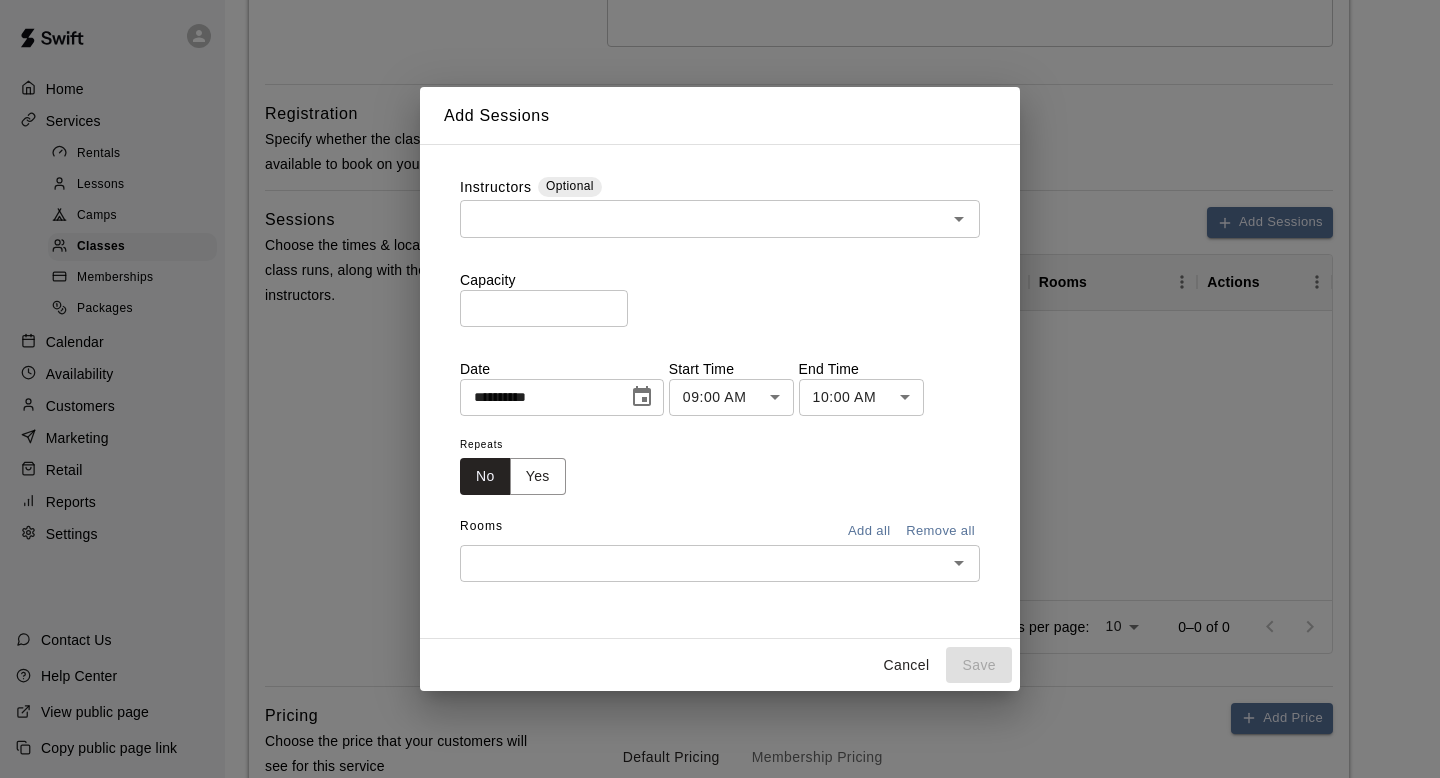 click on "Repeats No Yes" at bounding box center [720, 463] 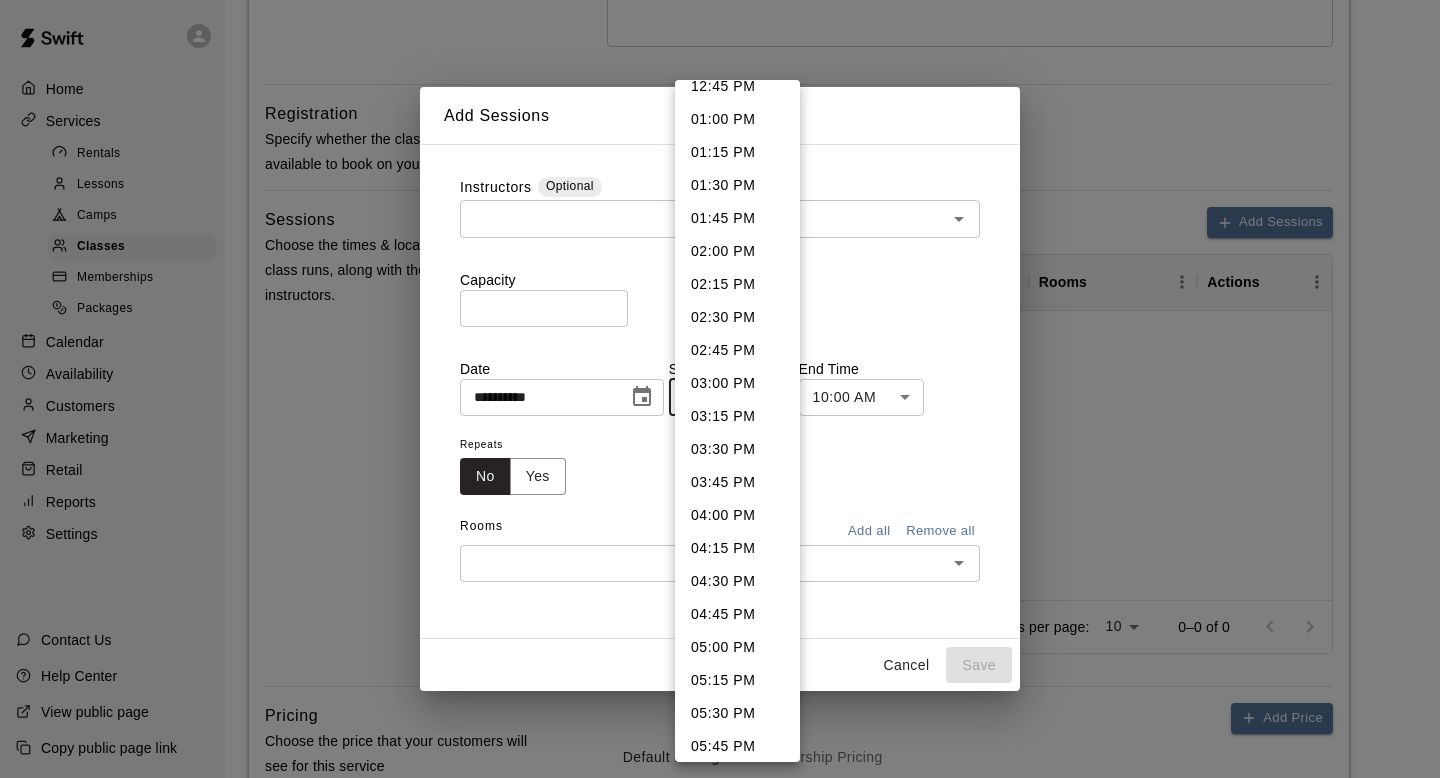 scroll, scrollTop: 1718, scrollLeft: 0, axis: vertical 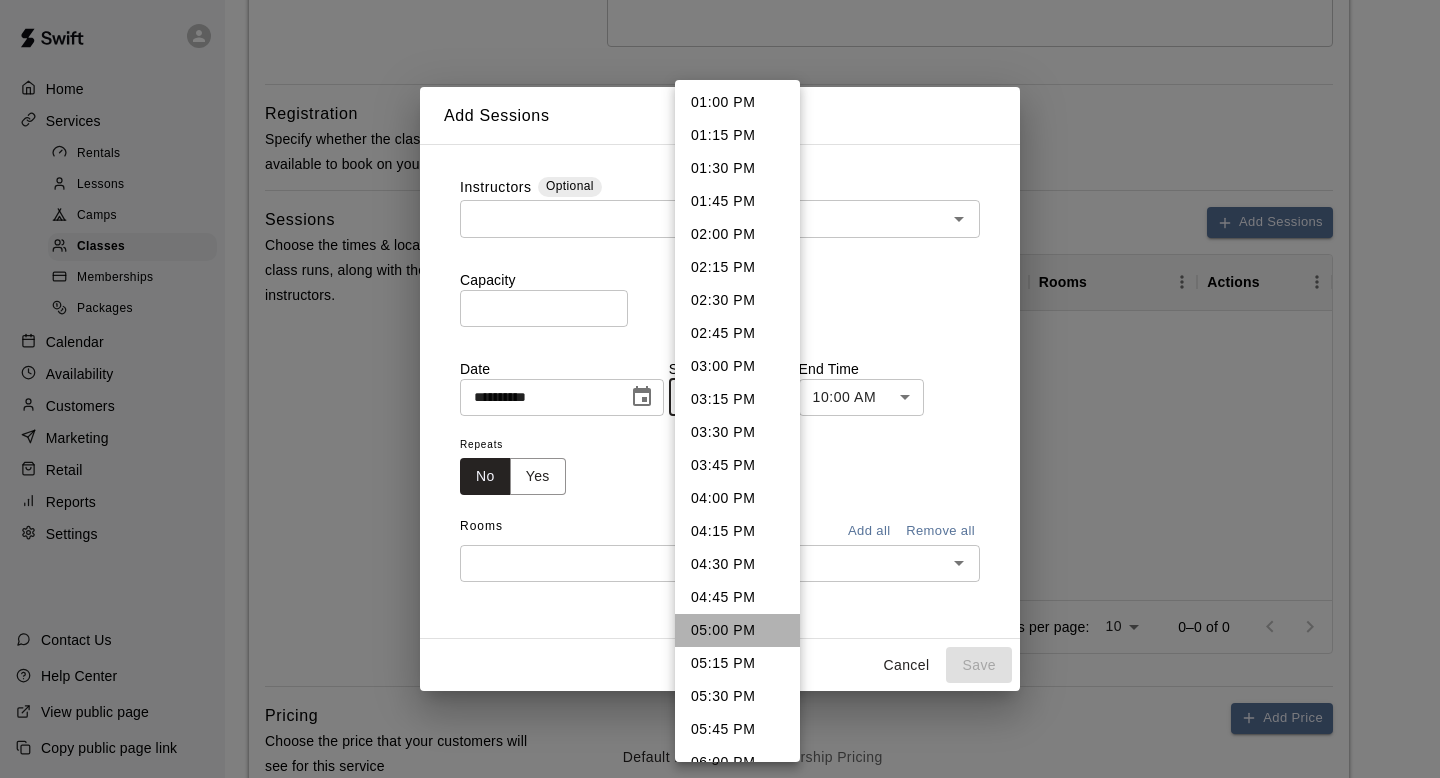 click on "05:00 PM" at bounding box center [737, 630] 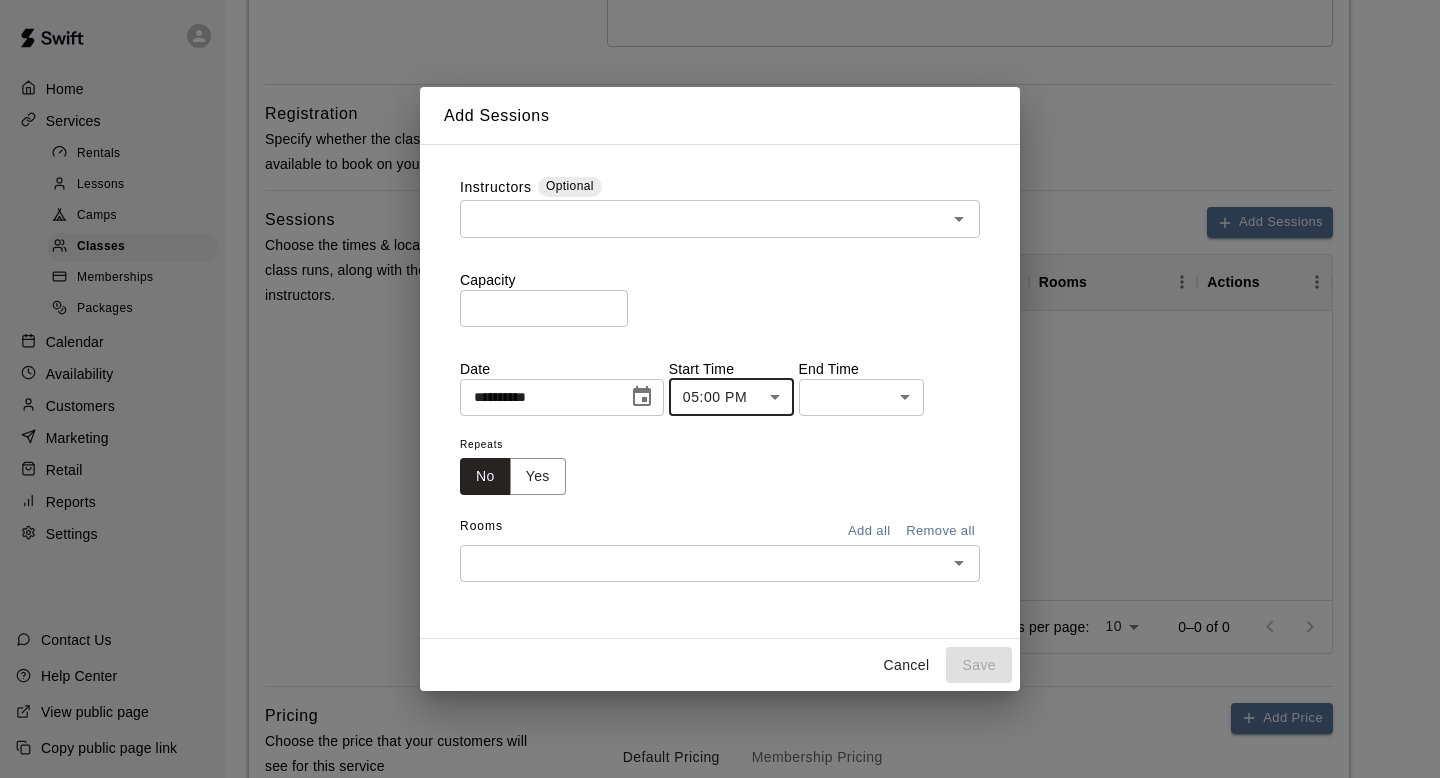click on "**********" at bounding box center (720, 248) 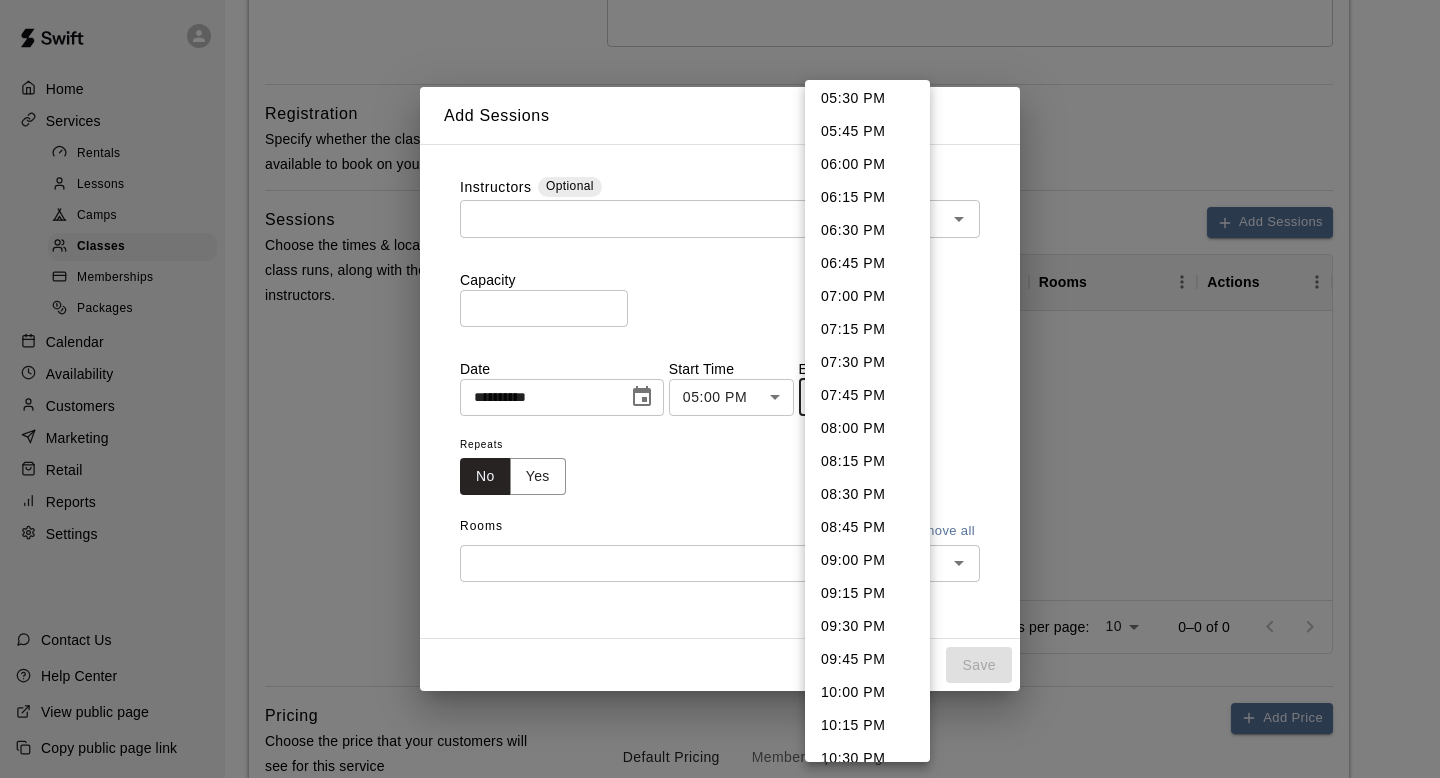 scroll, scrollTop: 0, scrollLeft: 0, axis: both 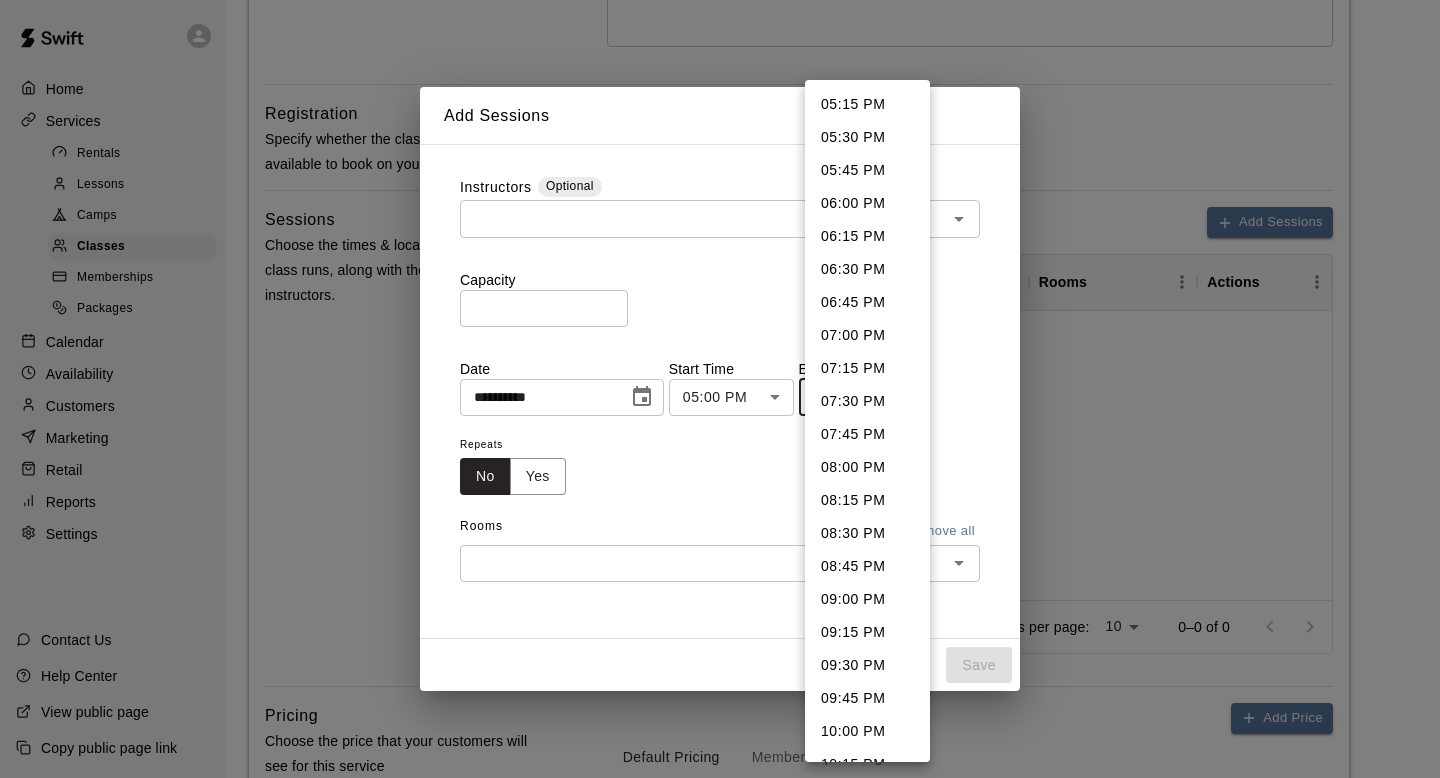click on "07:00 PM" at bounding box center [867, 335] 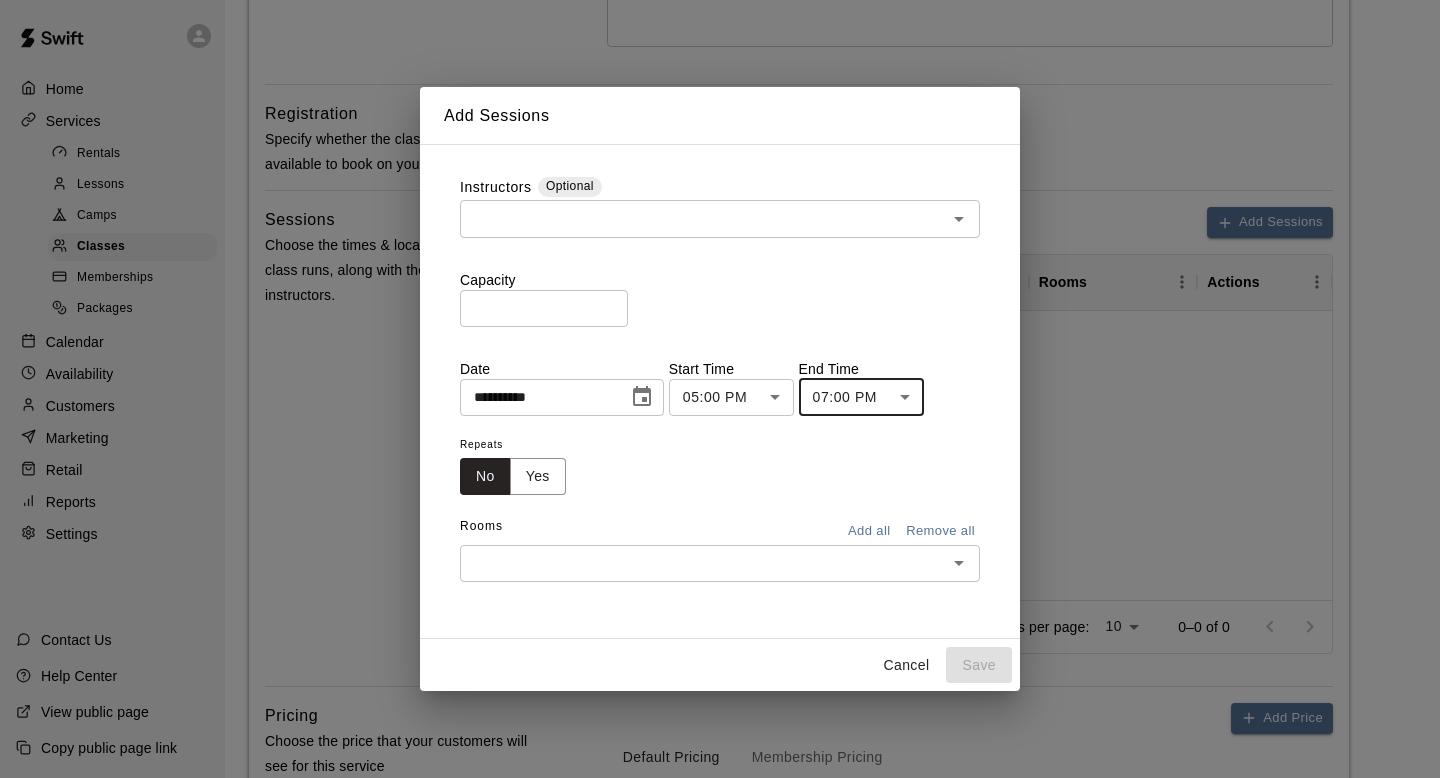 click on "**********" at bounding box center [720, 379] 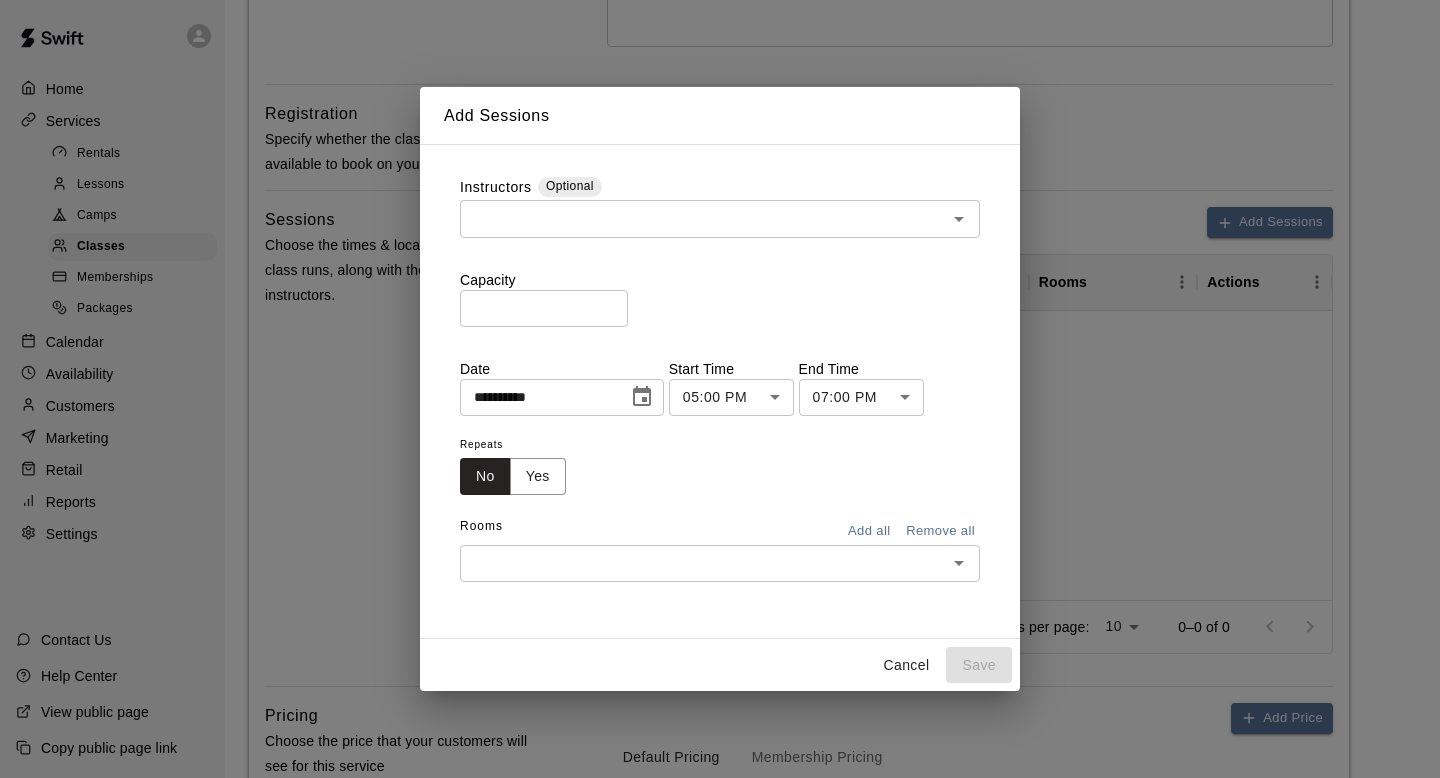 click on "Repeats No Yes" at bounding box center [720, 463] 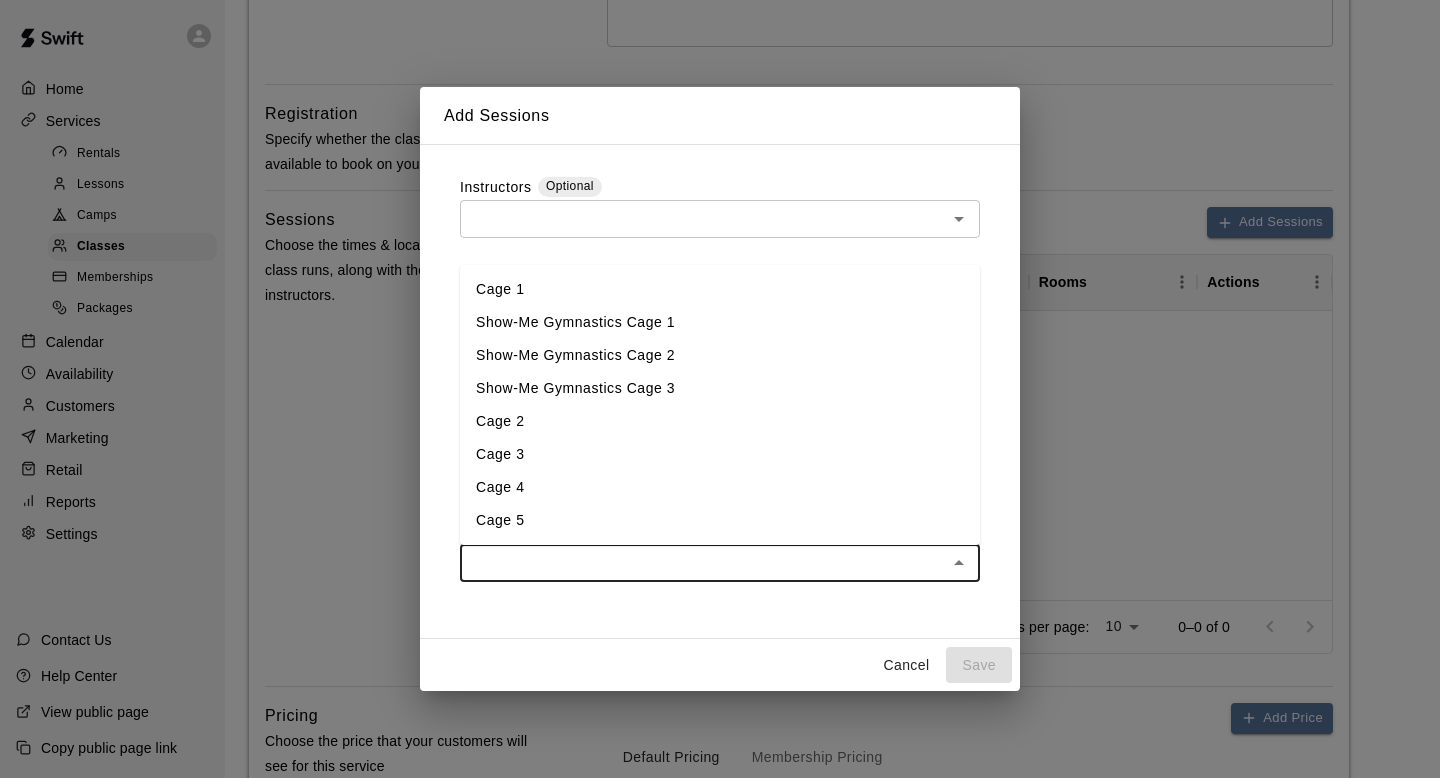 click on "Cage 4" at bounding box center (720, 487) 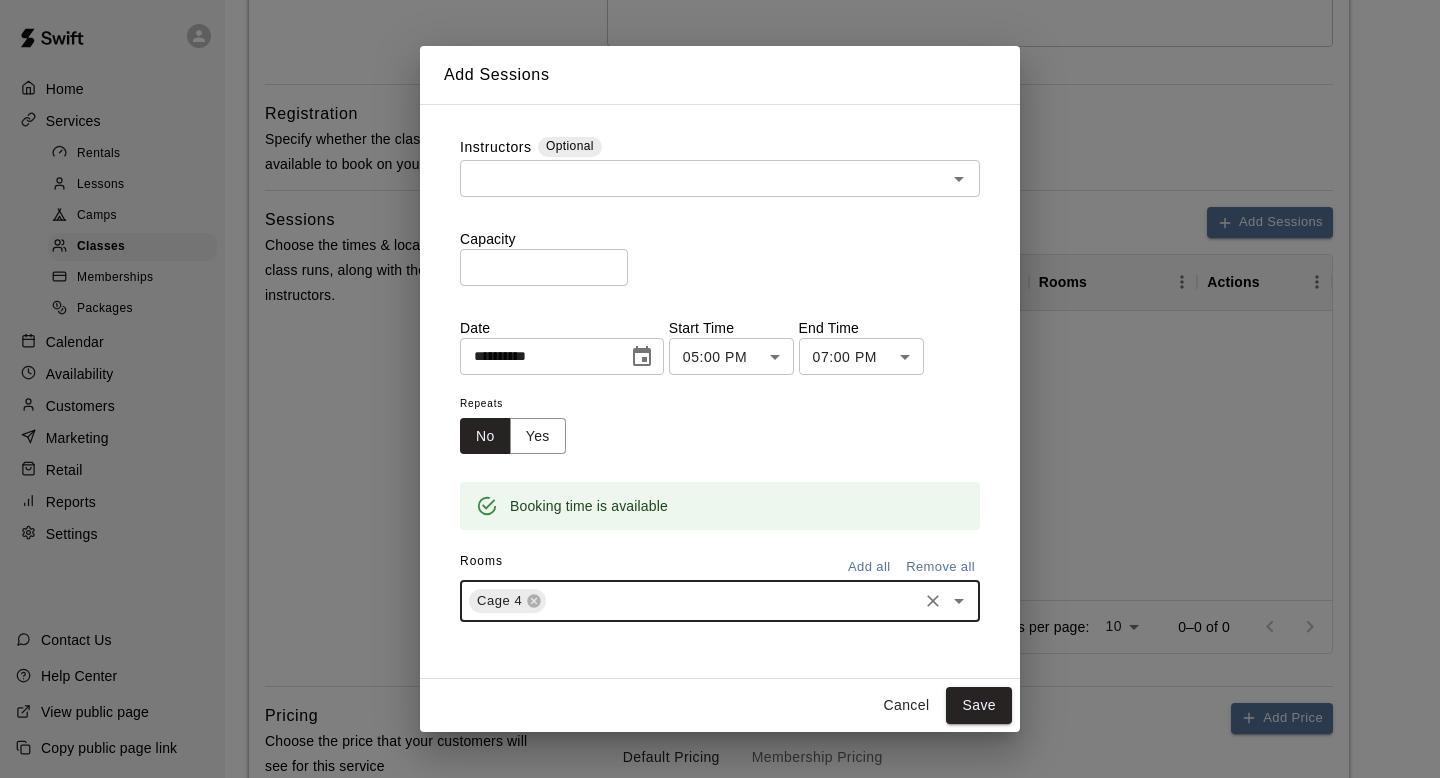 click at bounding box center (732, 601) 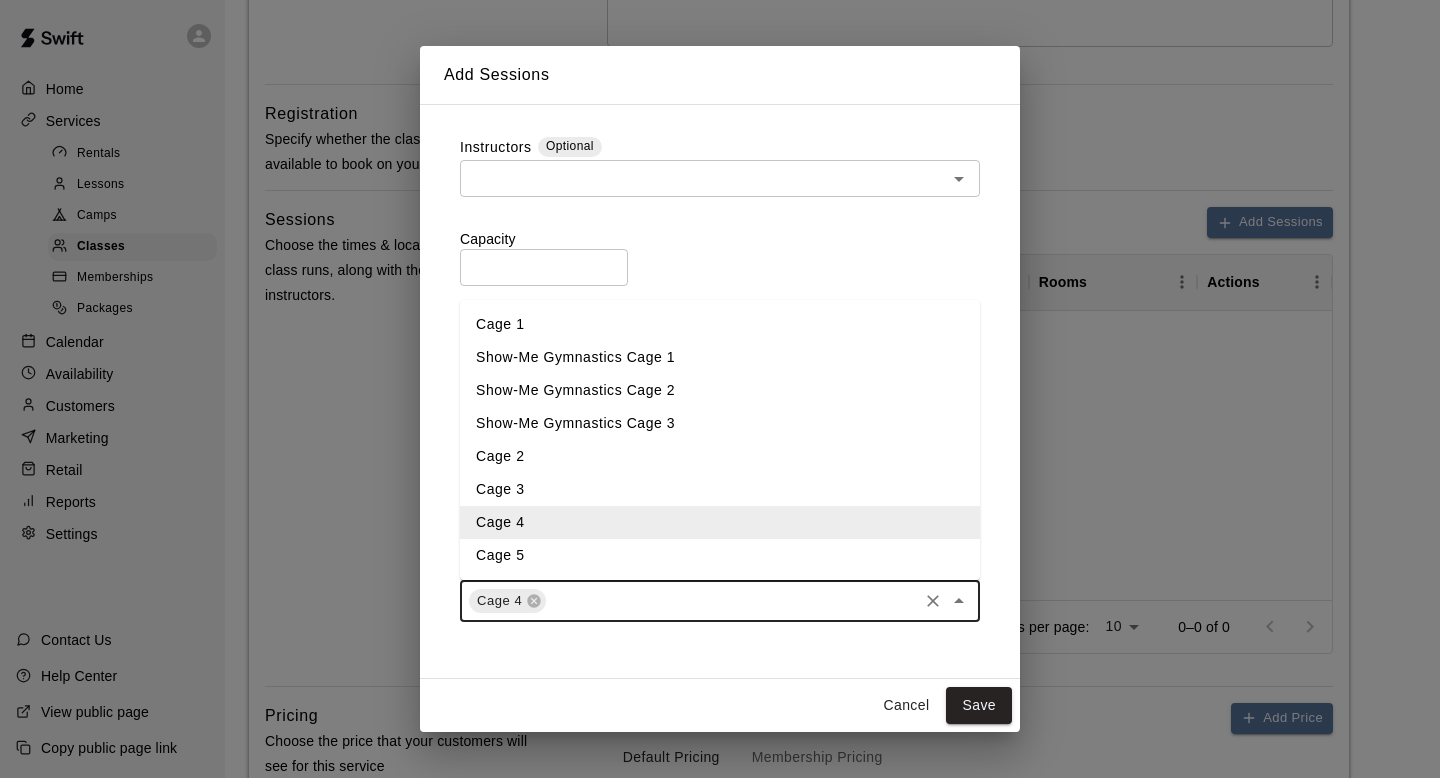 click on "Cage 5" at bounding box center [720, 555] 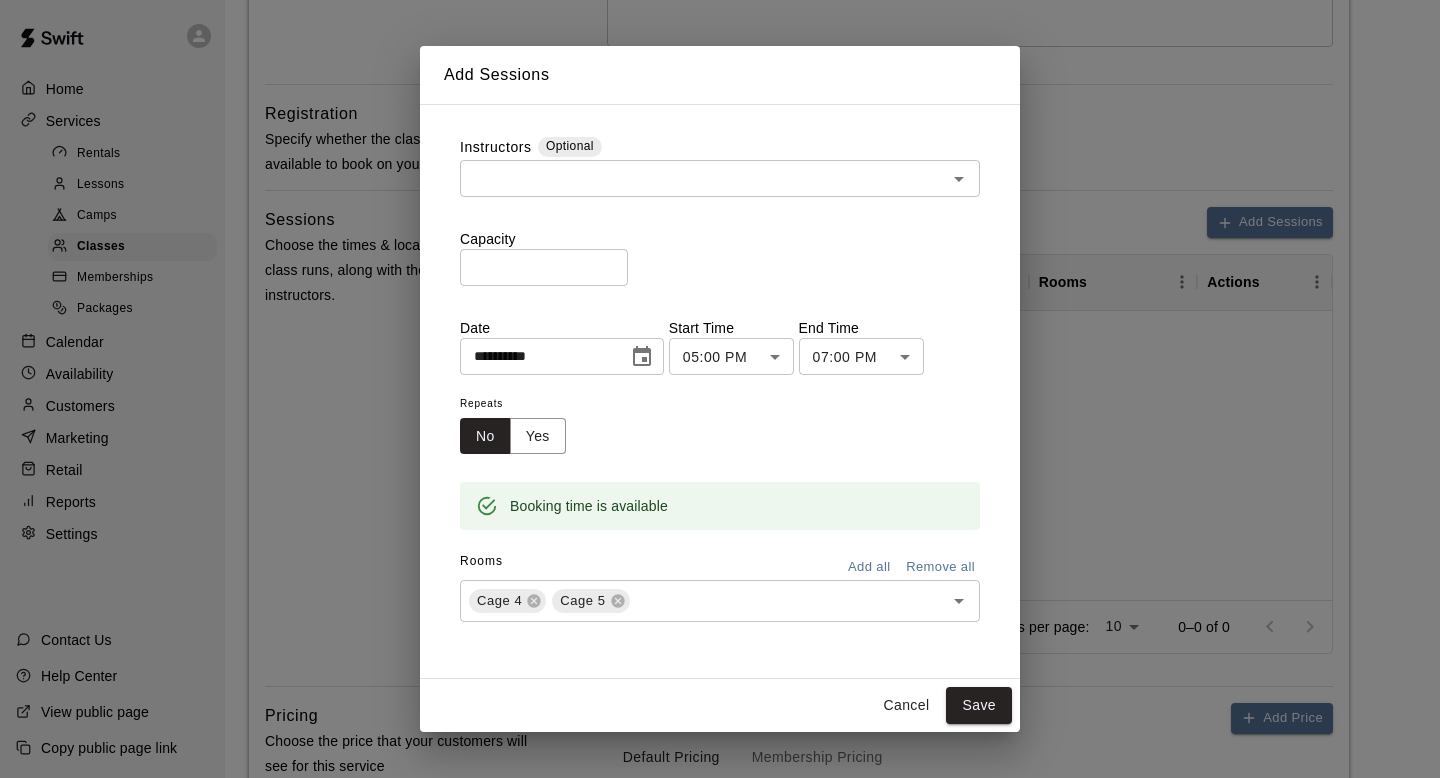 click on "**********" at bounding box center (720, 392) 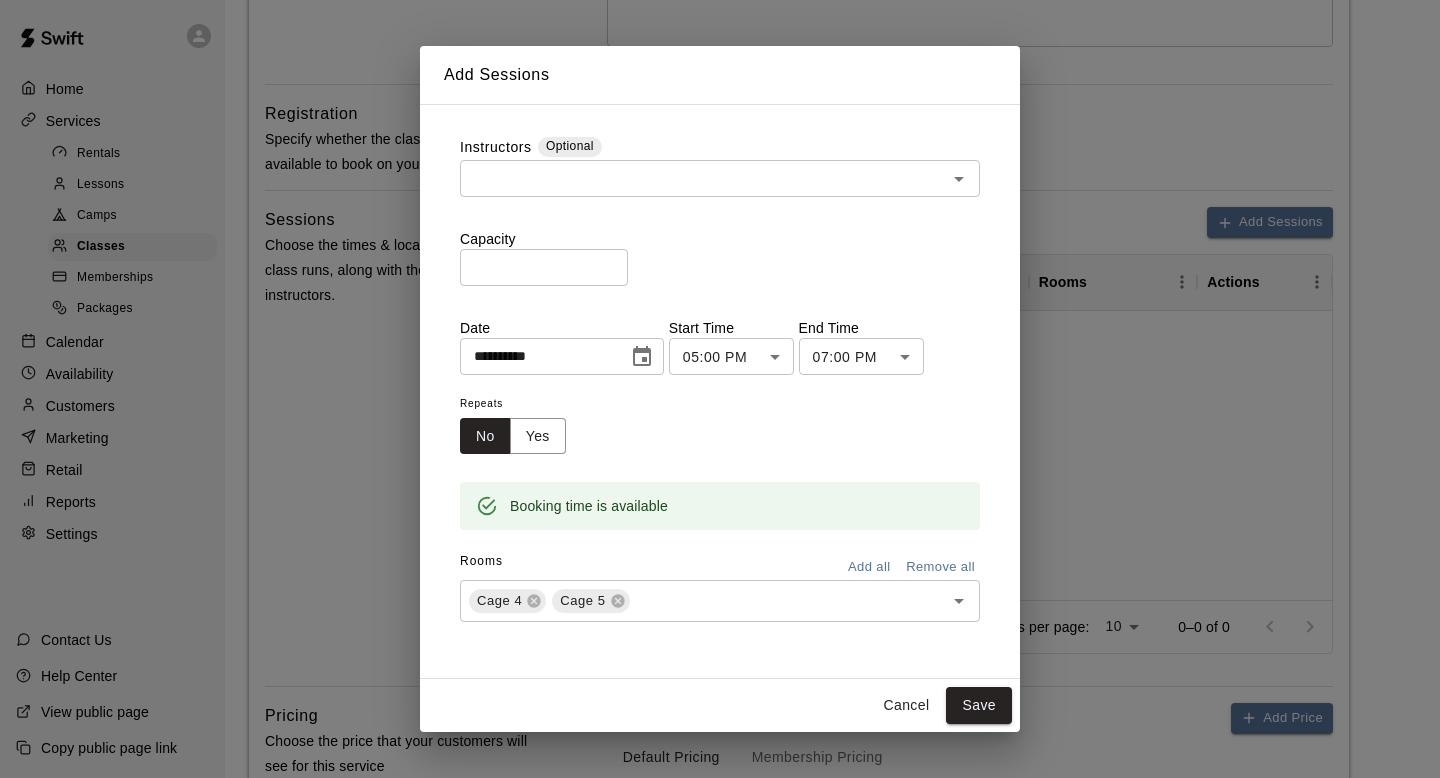 click on "*" at bounding box center [544, 267] 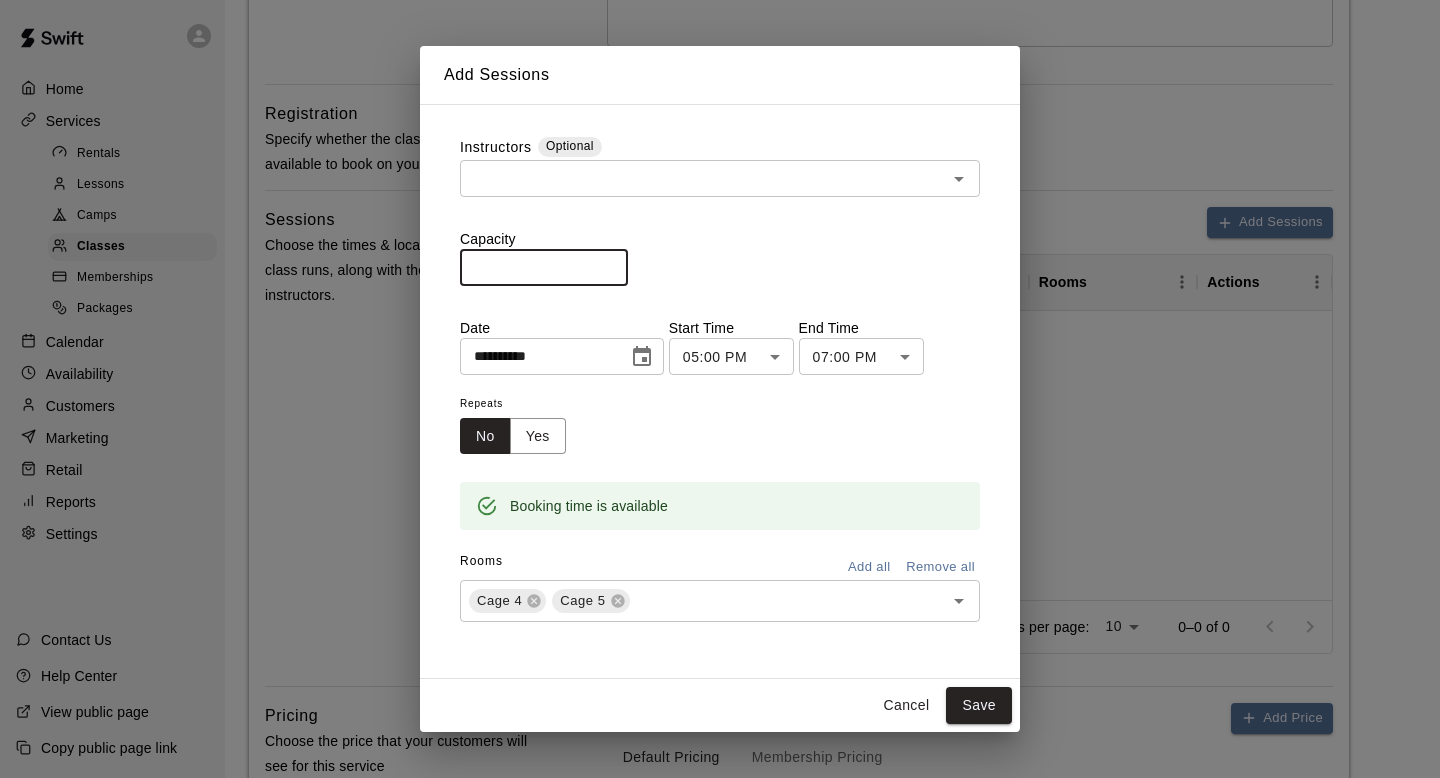 click on "*" at bounding box center (544, 267) 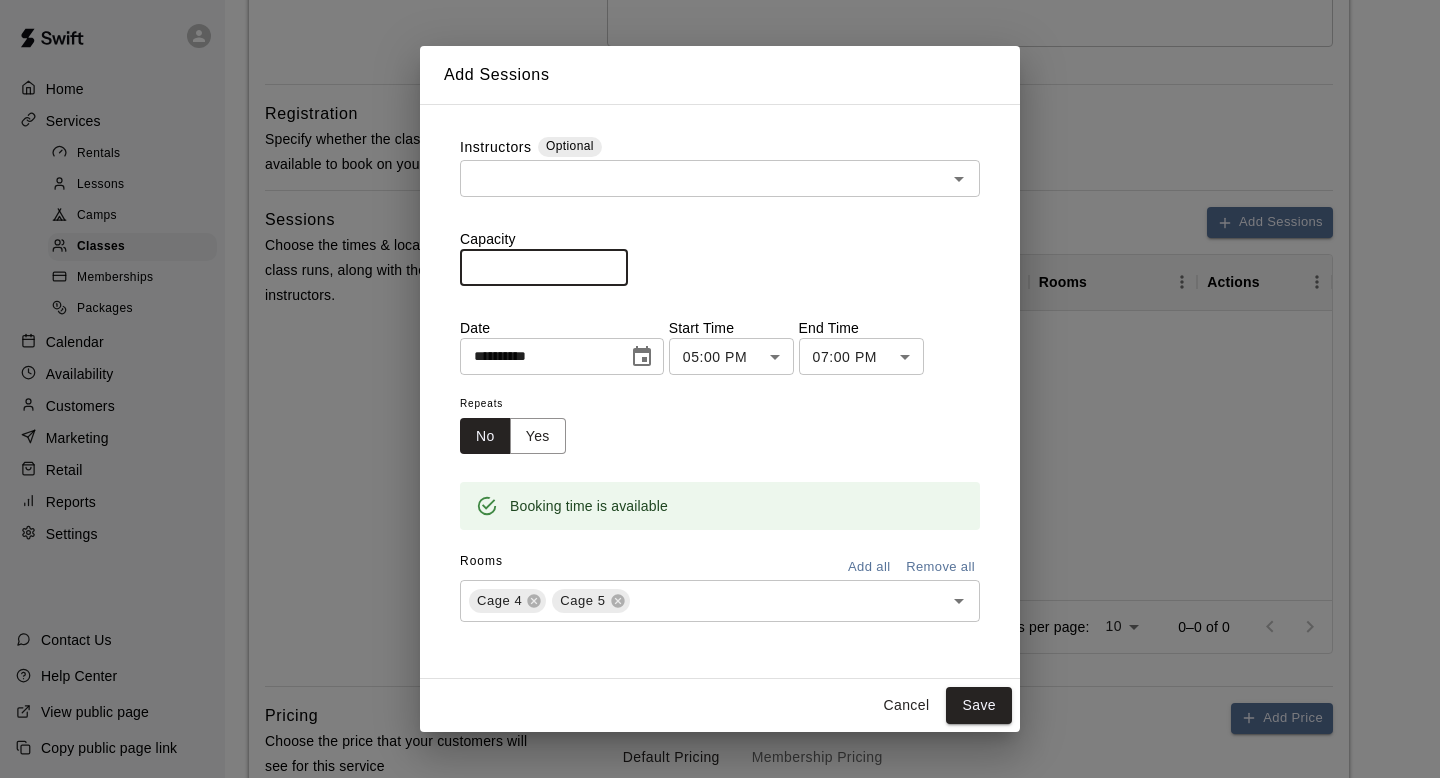 type on "**" 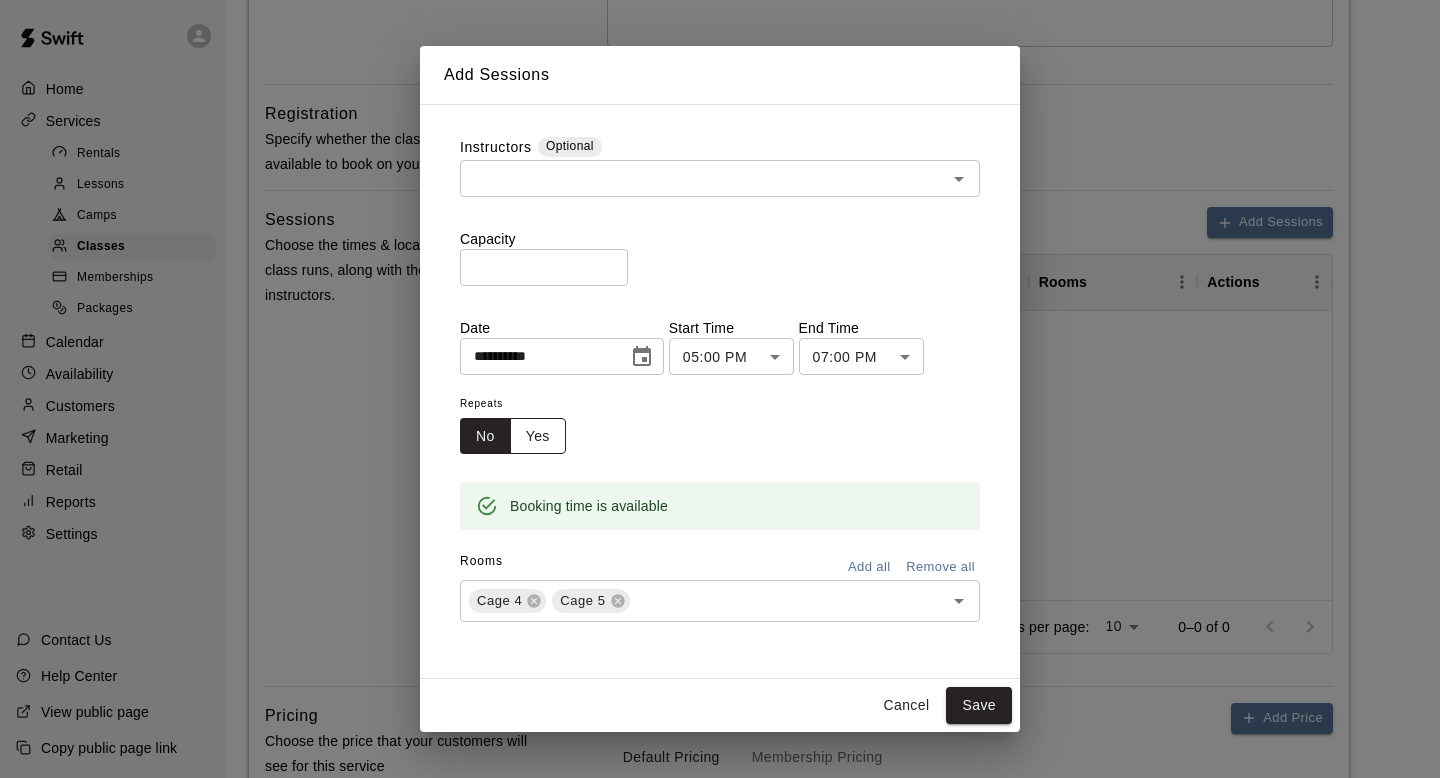 click on "Yes" at bounding box center [538, 436] 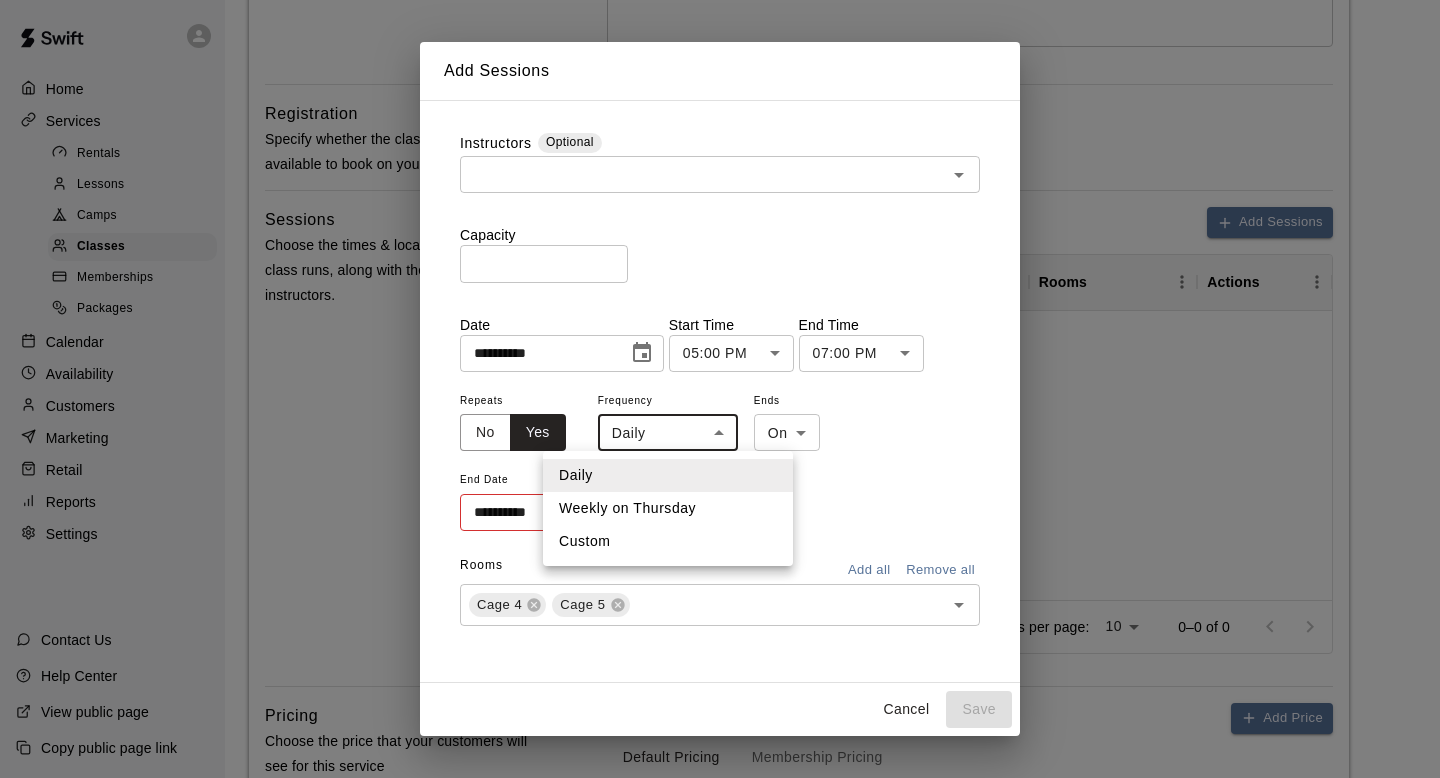 click on "**********" at bounding box center [720, 248] 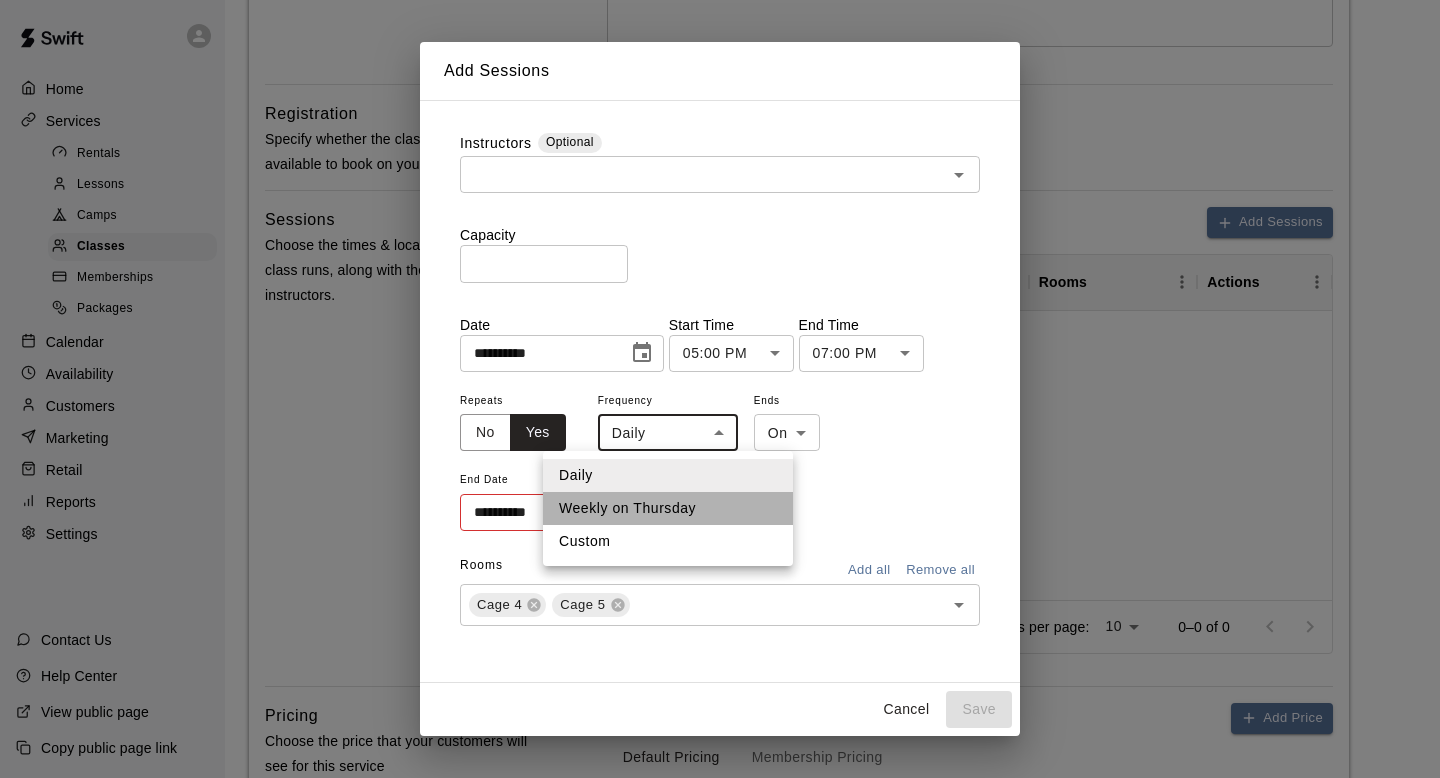 click on "Weekly on Thursday" at bounding box center (668, 508) 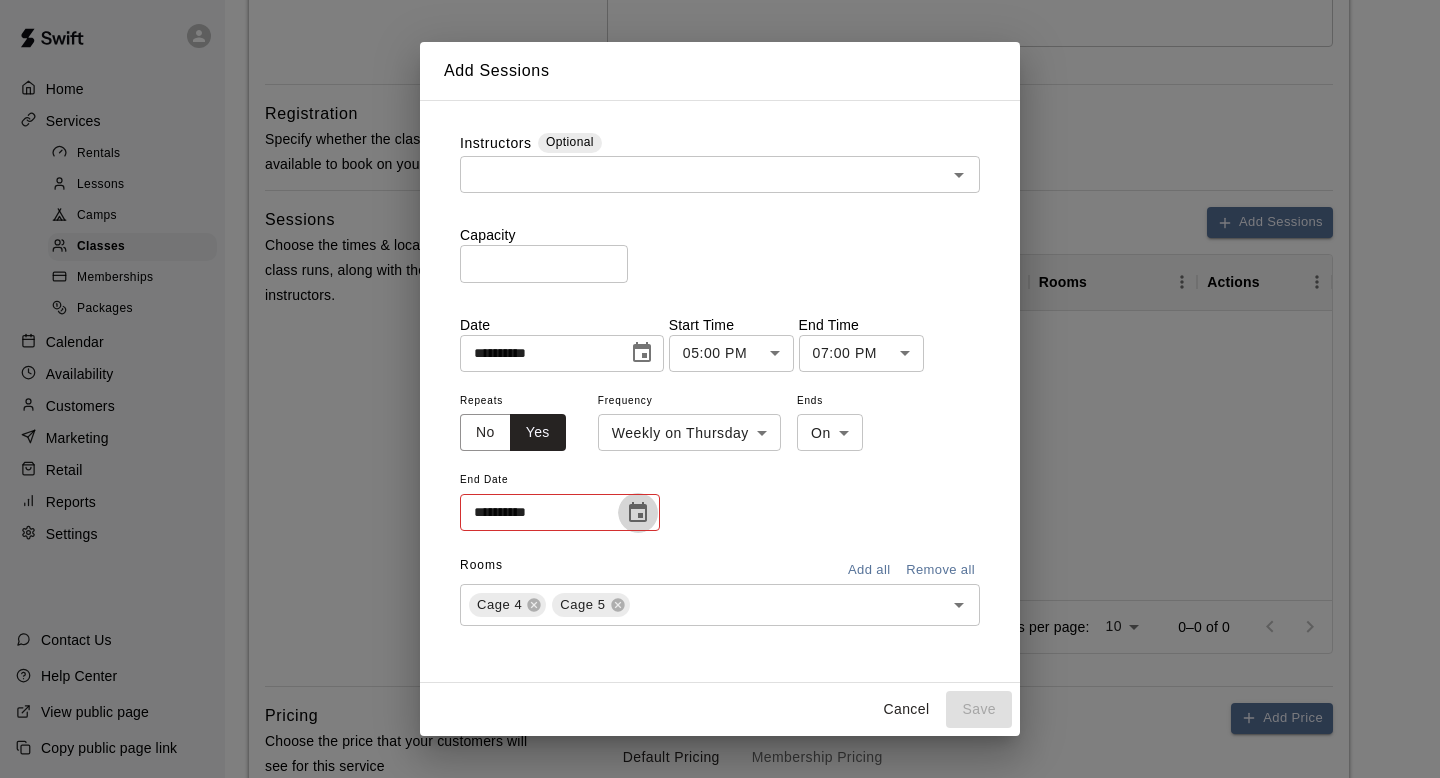 click at bounding box center [638, 513] 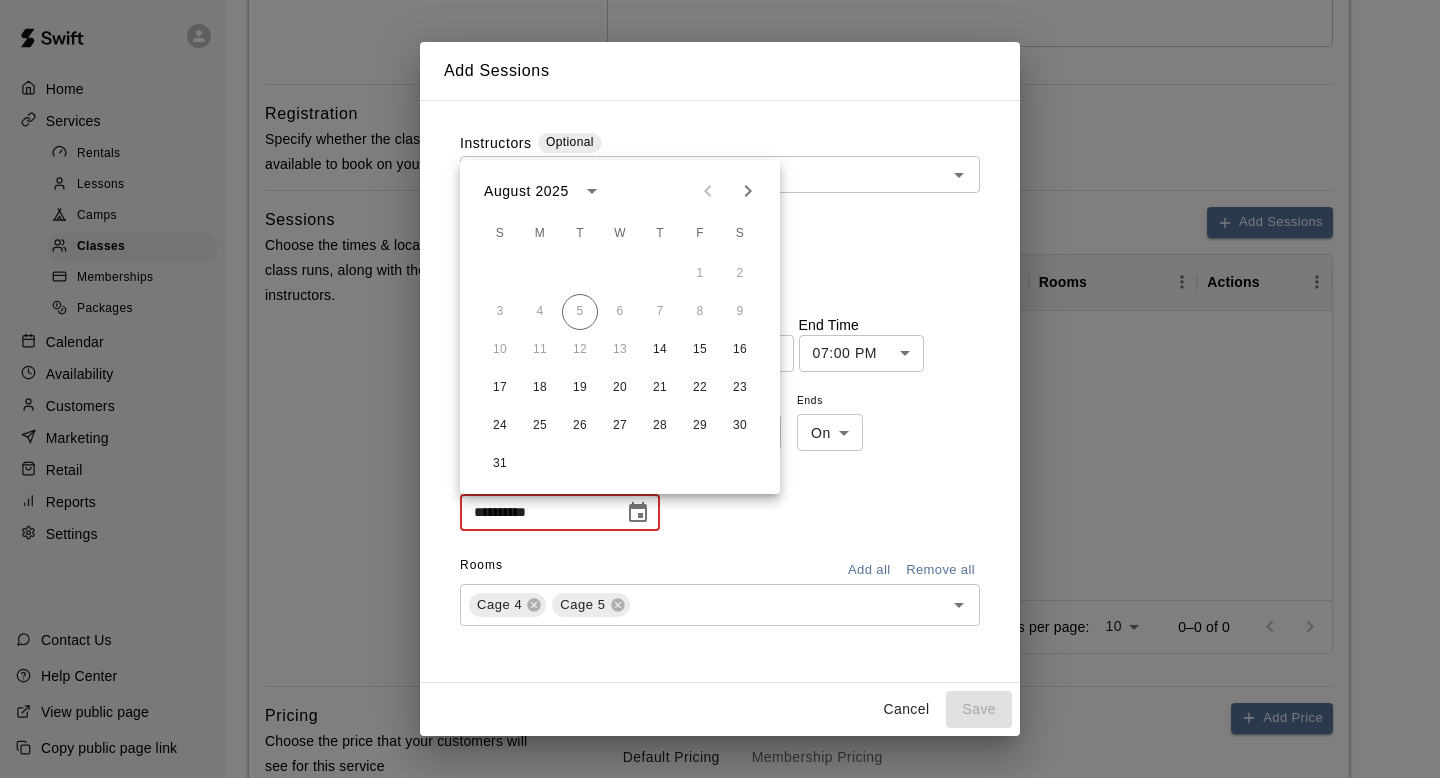 click 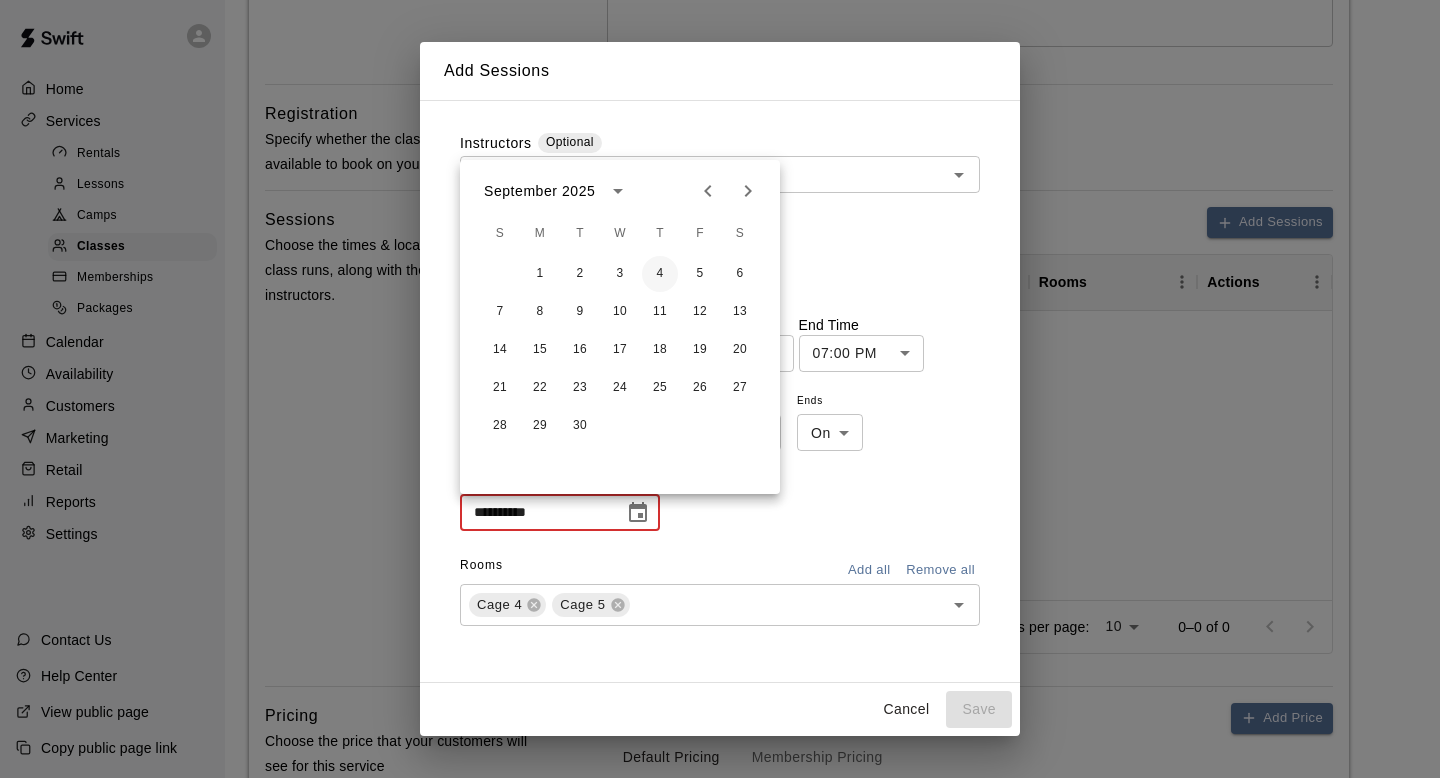 click on "4" at bounding box center [660, 274] 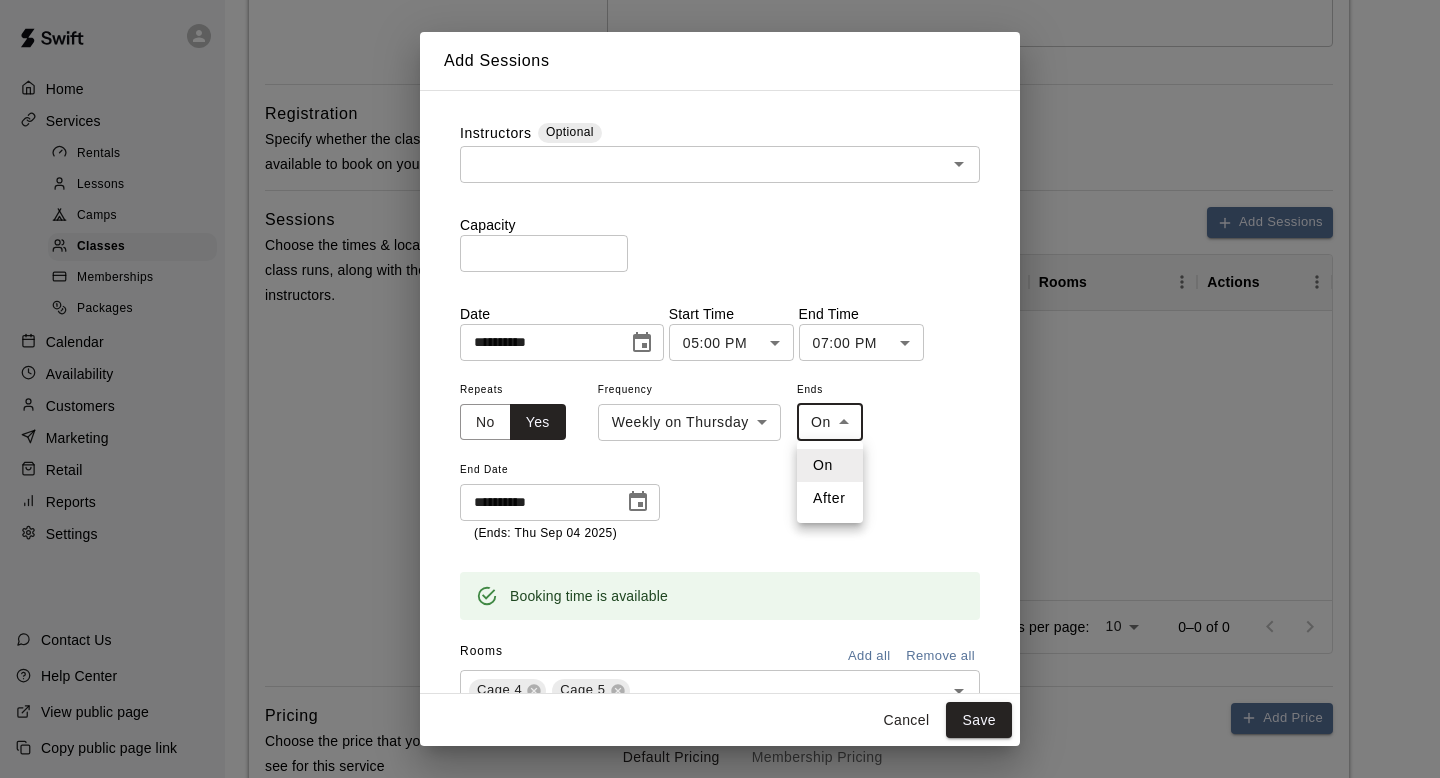 click on "**********" at bounding box center (720, 248) 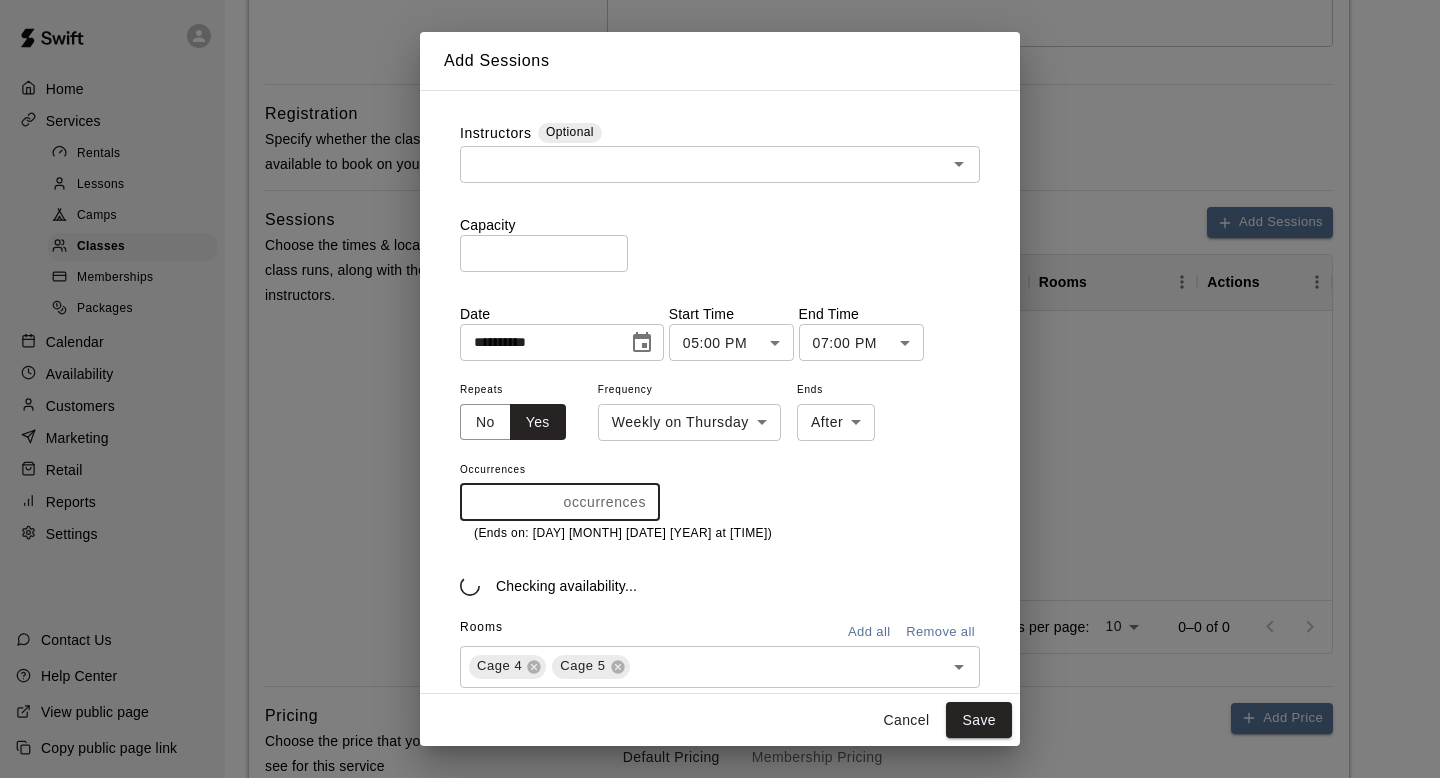 click on "*" at bounding box center [508, 502] 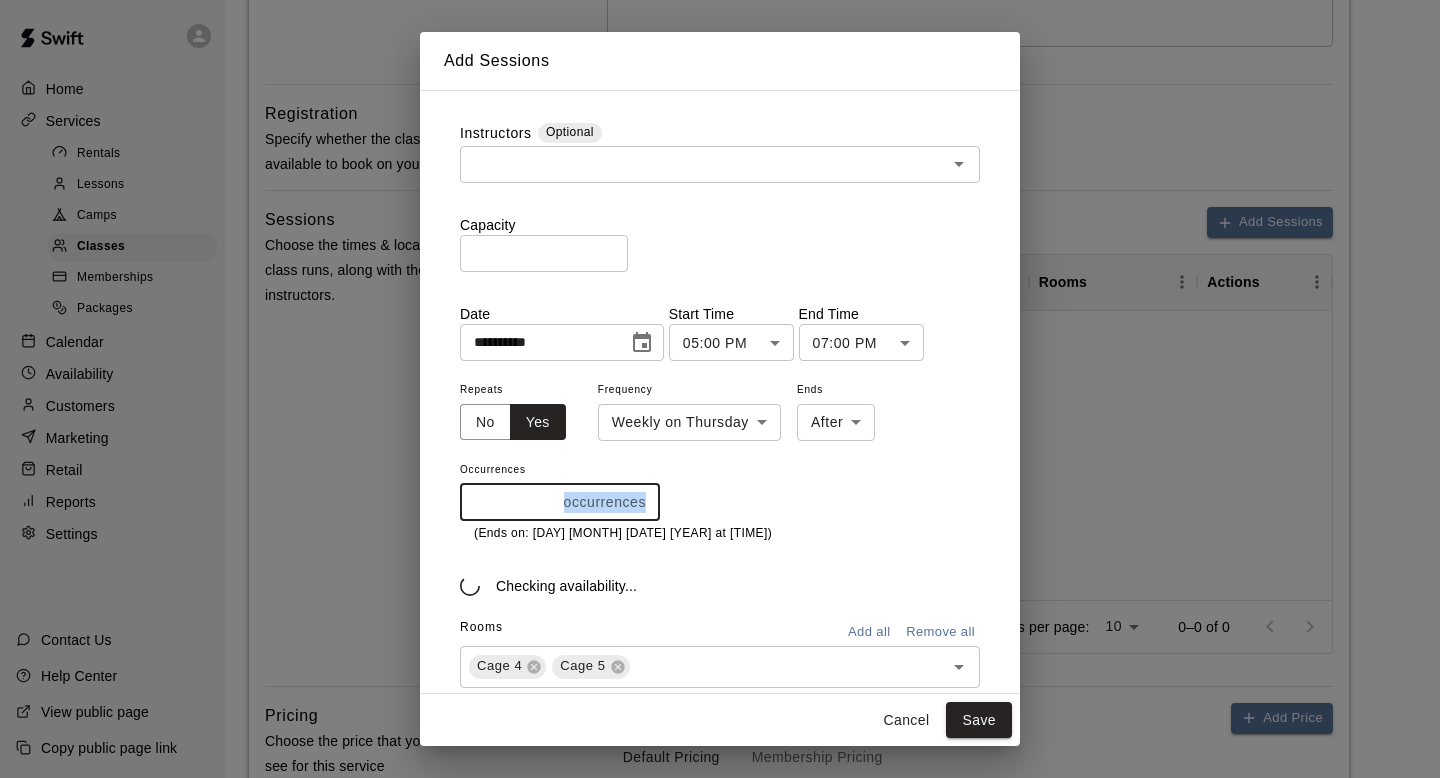 click on "* occurrences ​" at bounding box center [560, 502] 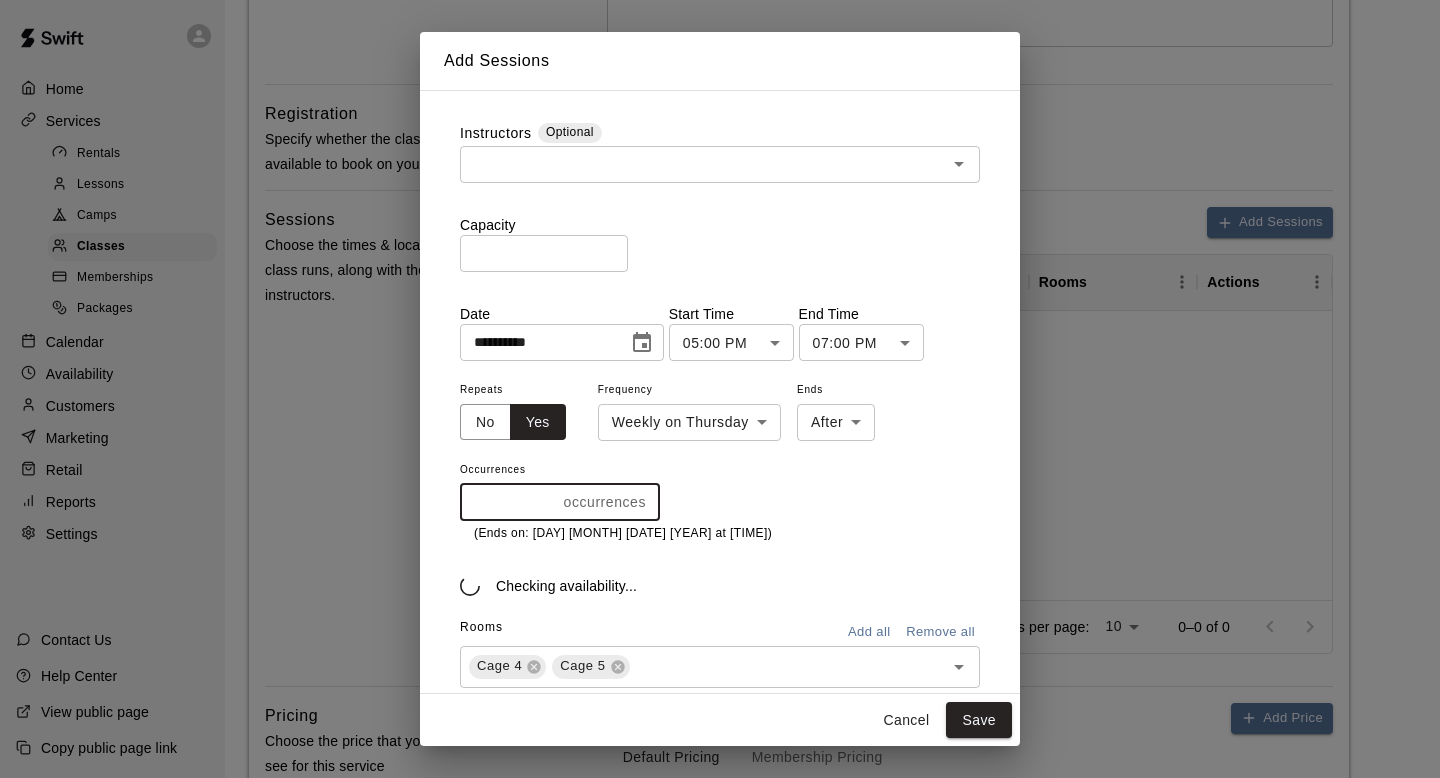 click on "*" at bounding box center (508, 502) 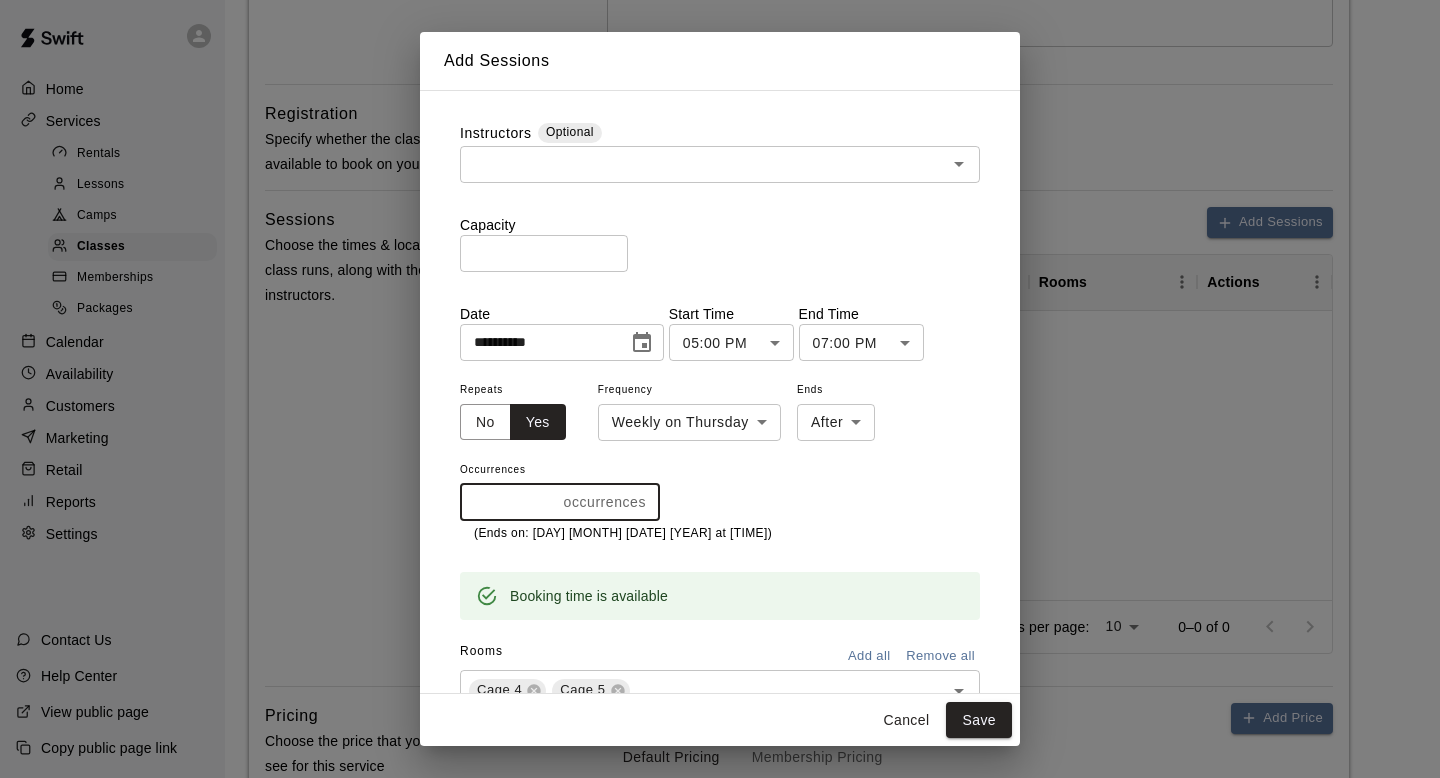 click on "Repeats No Yes Frequency Weekly on [DAY] ****** ​ Ends After ***** ​ Occurrences * occurrences ​  (Ends on: [DAY] [MONTH] [DATE] [YEAR] at [TIME])" at bounding box center [720, 460] 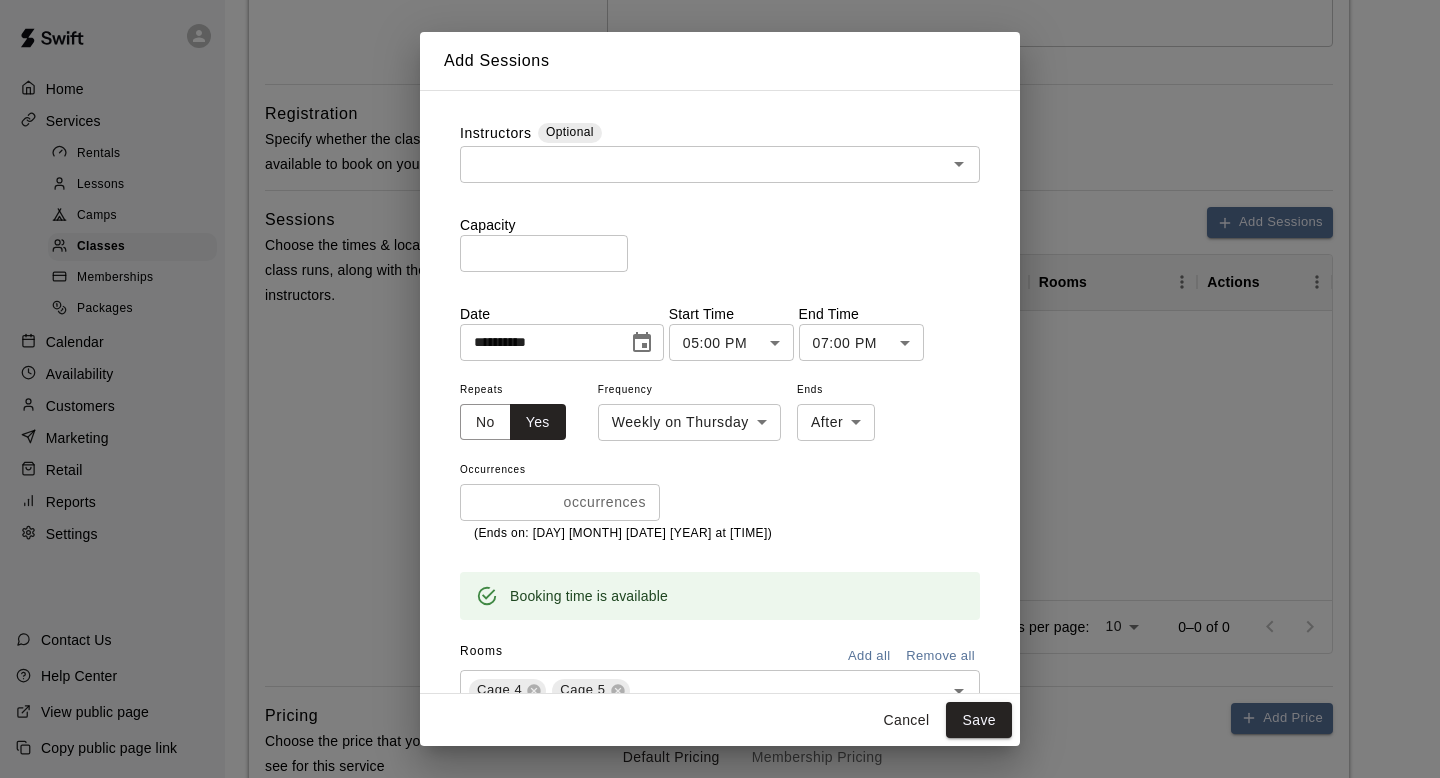 scroll, scrollTop: 75, scrollLeft: 0, axis: vertical 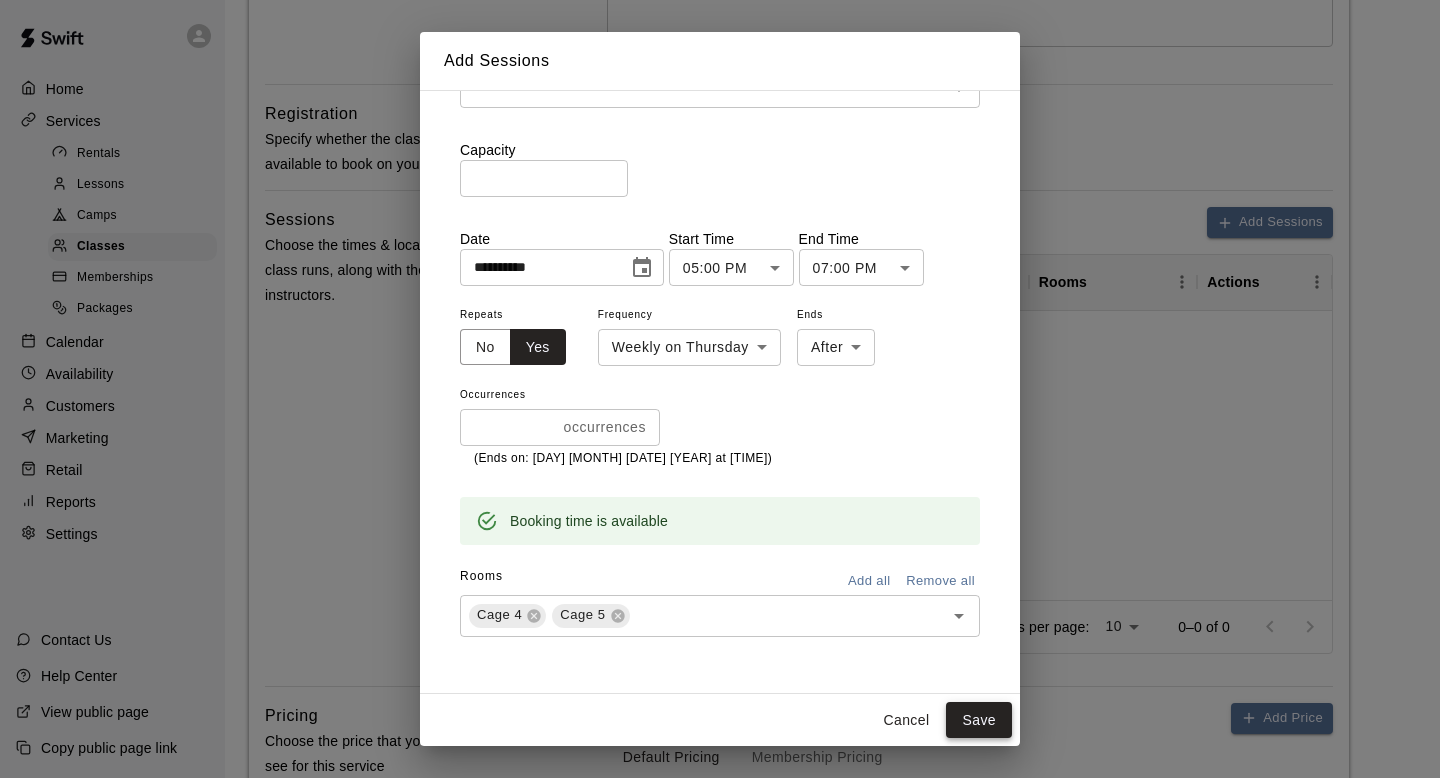 click on "Save" at bounding box center (979, 720) 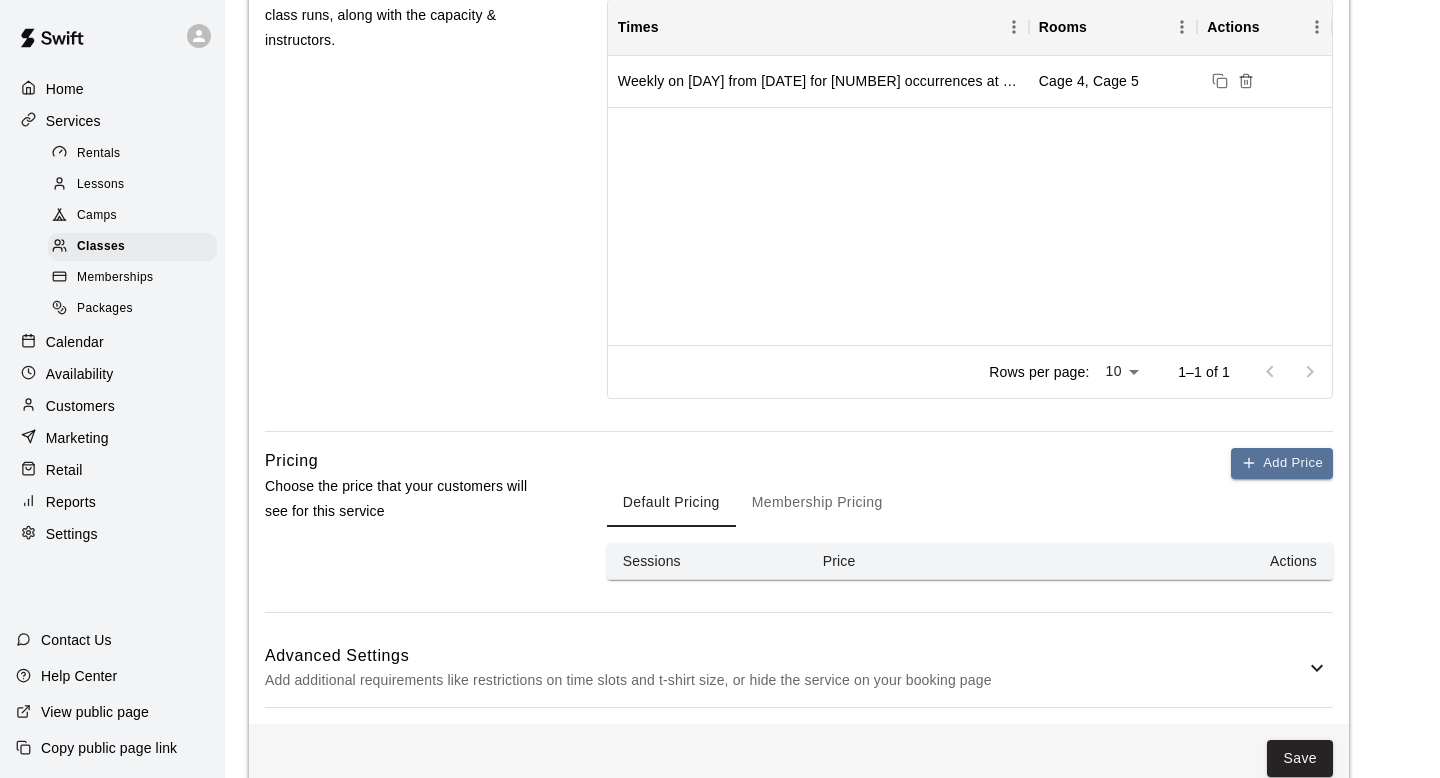 scroll, scrollTop: 870, scrollLeft: 0, axis: vertical 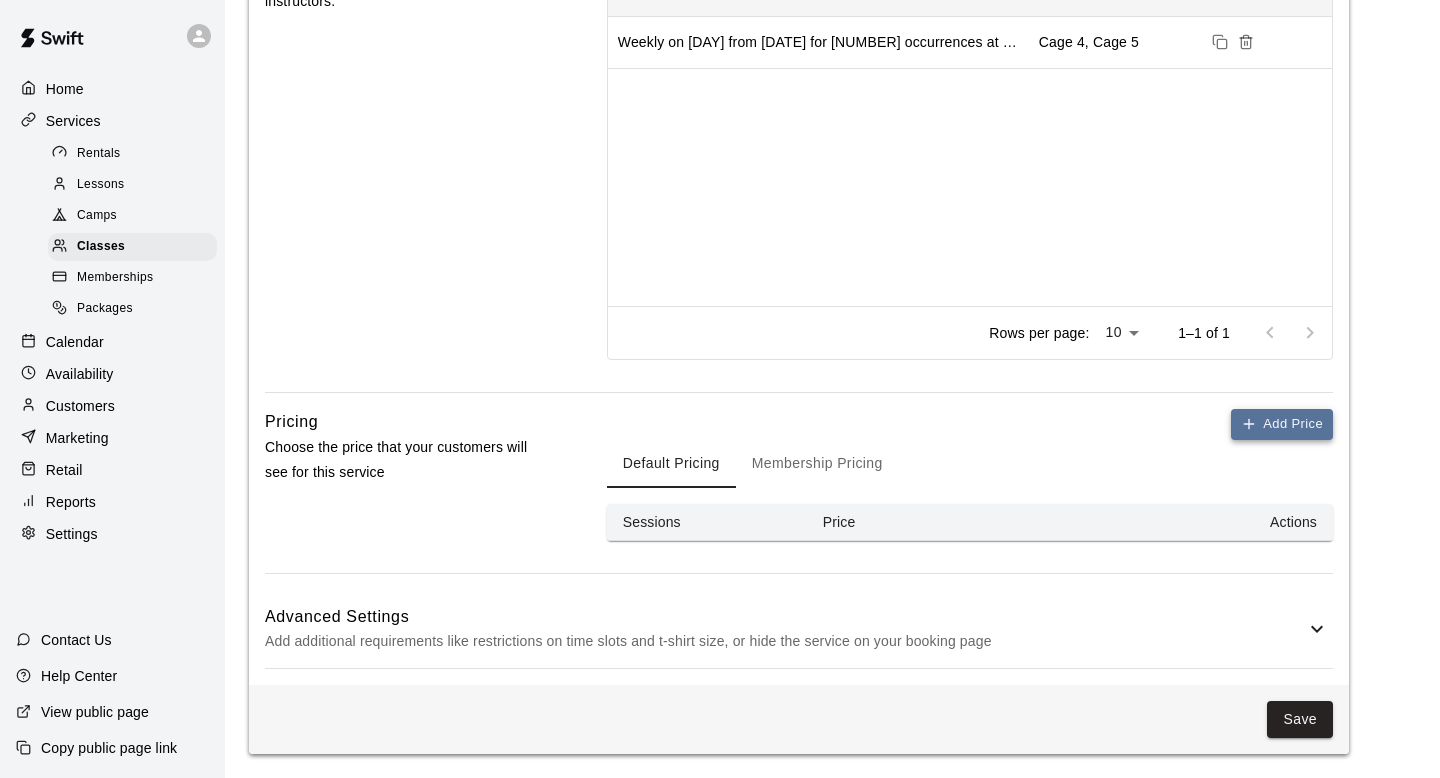 click on "Add Price" at bounding box center [1282, 424] 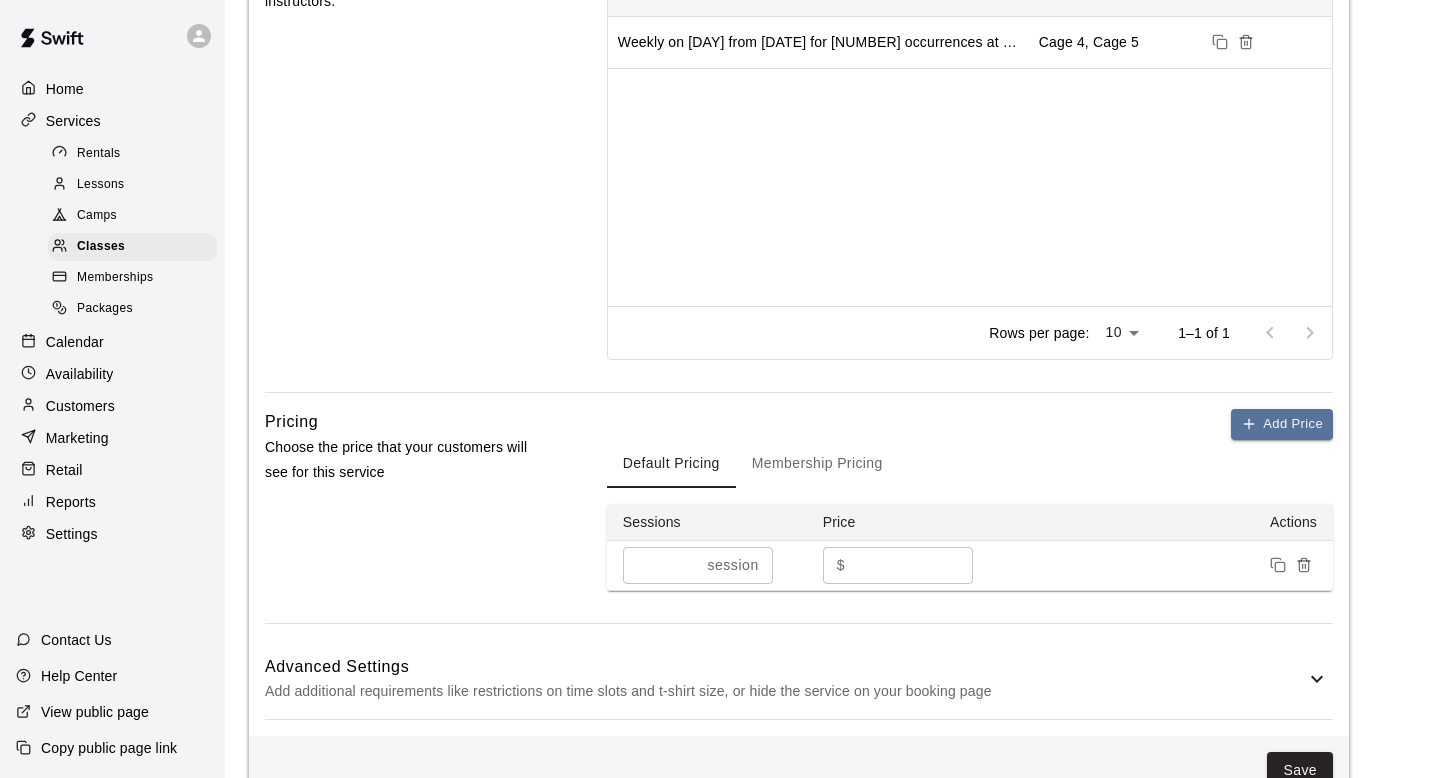 click on "*" at bounding box center (913, 565) 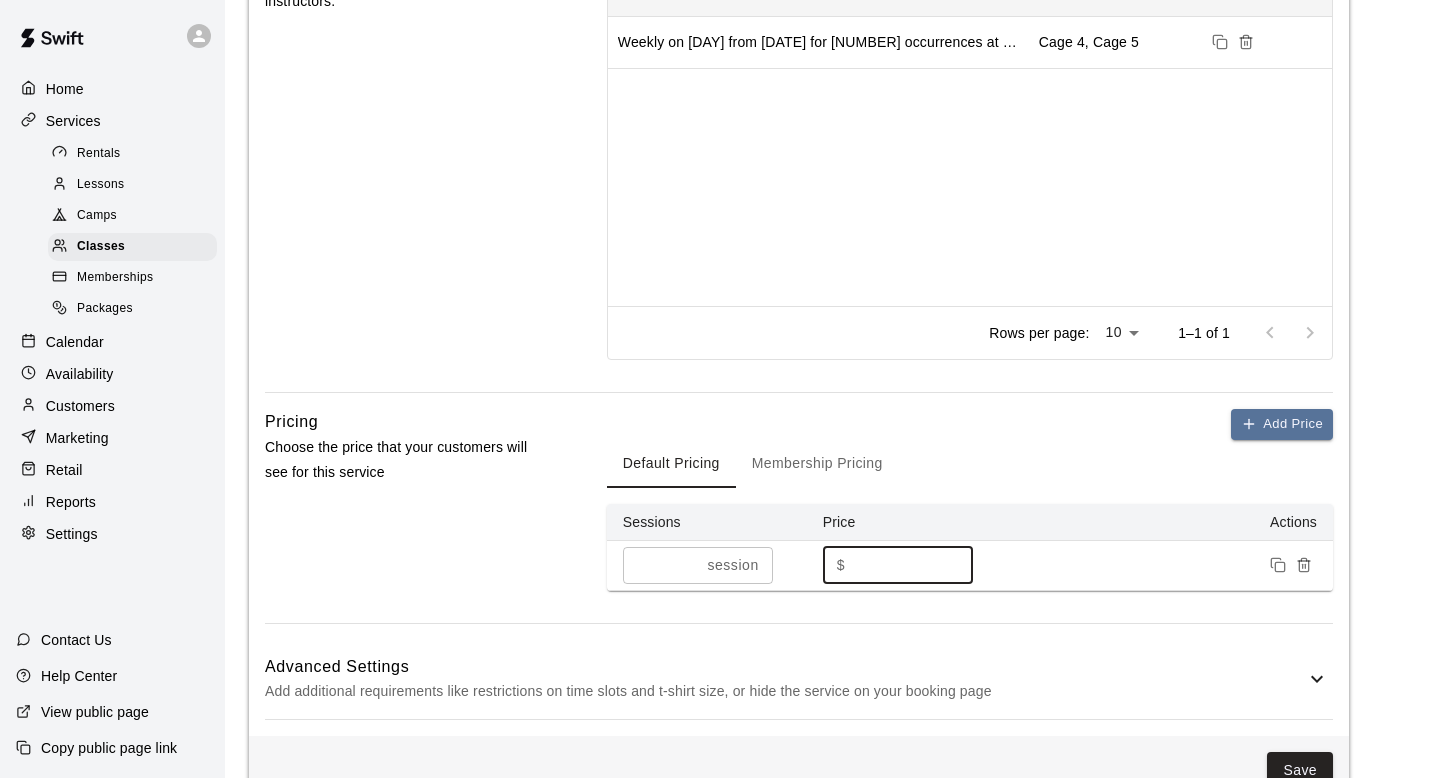 click on "*" at bounding box center (913, 565) 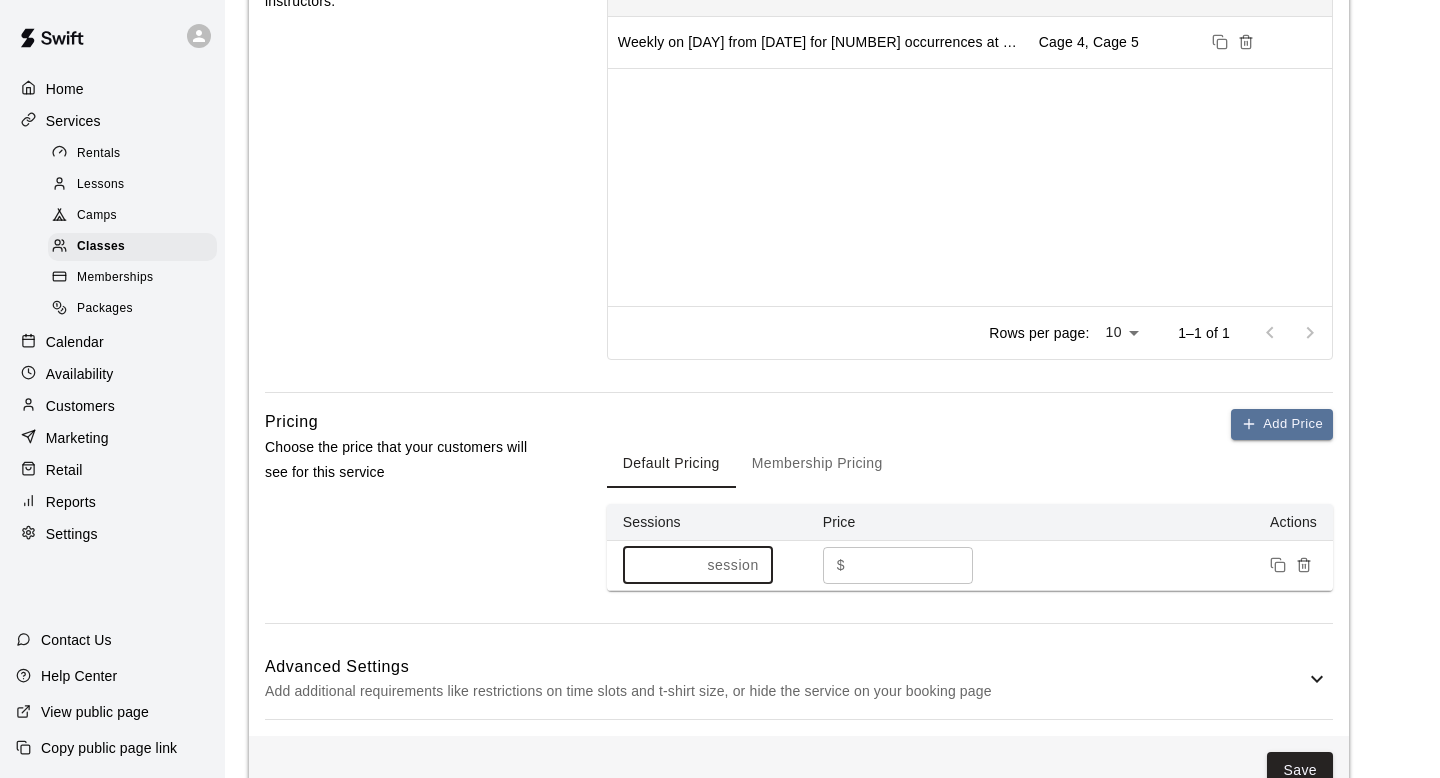 drag, startPoint x: 646, startPoint y: 561, endPoint x: 630, endPoint y: 561, distance: 16 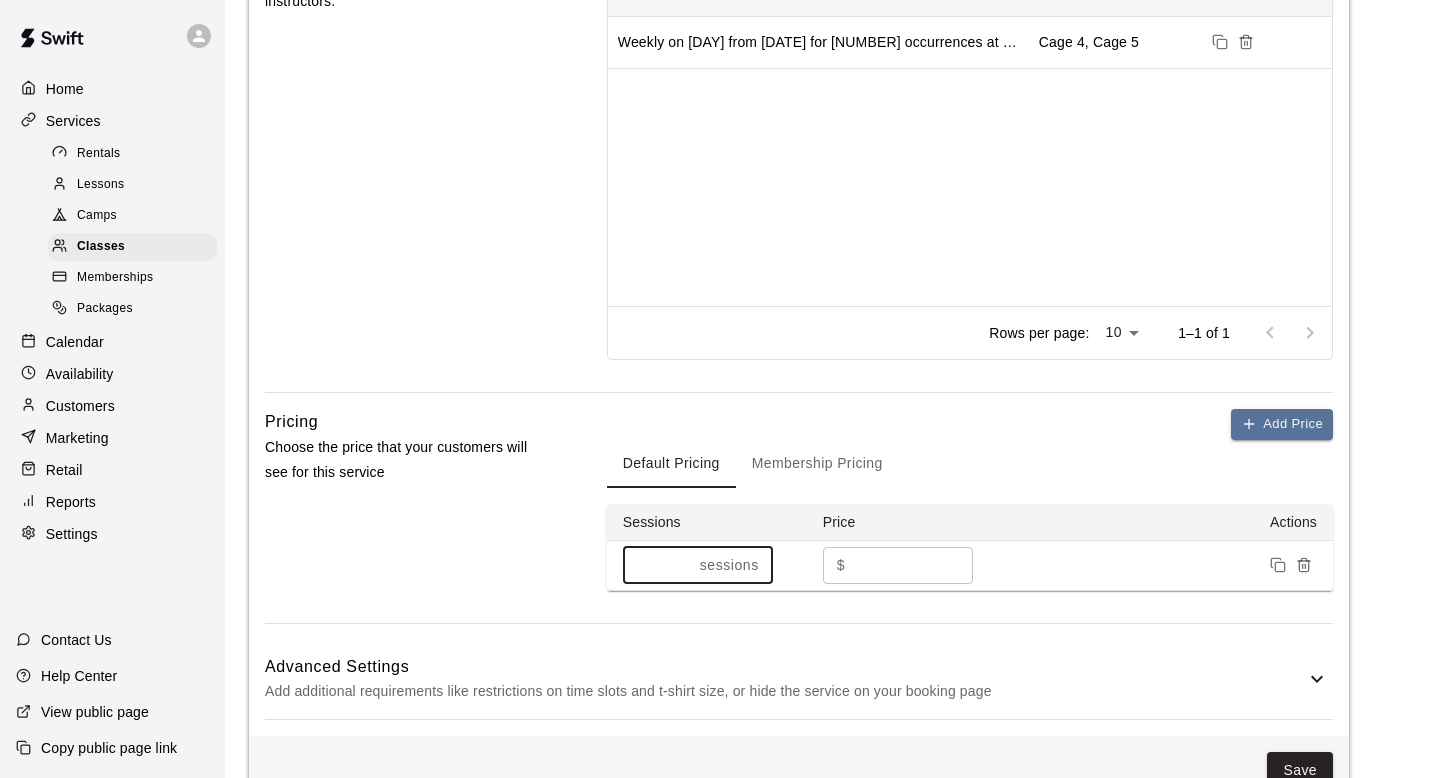 type on "*" 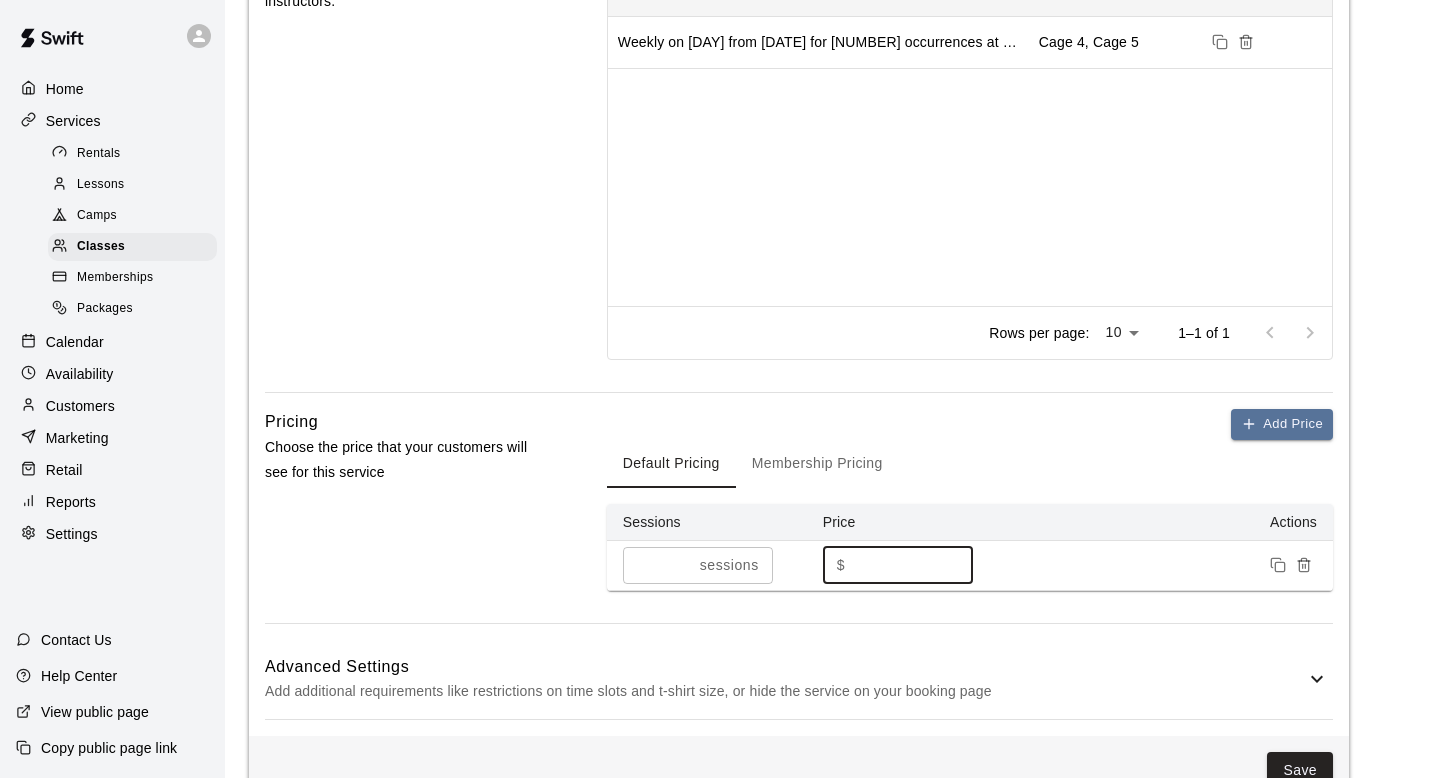 type on "*" 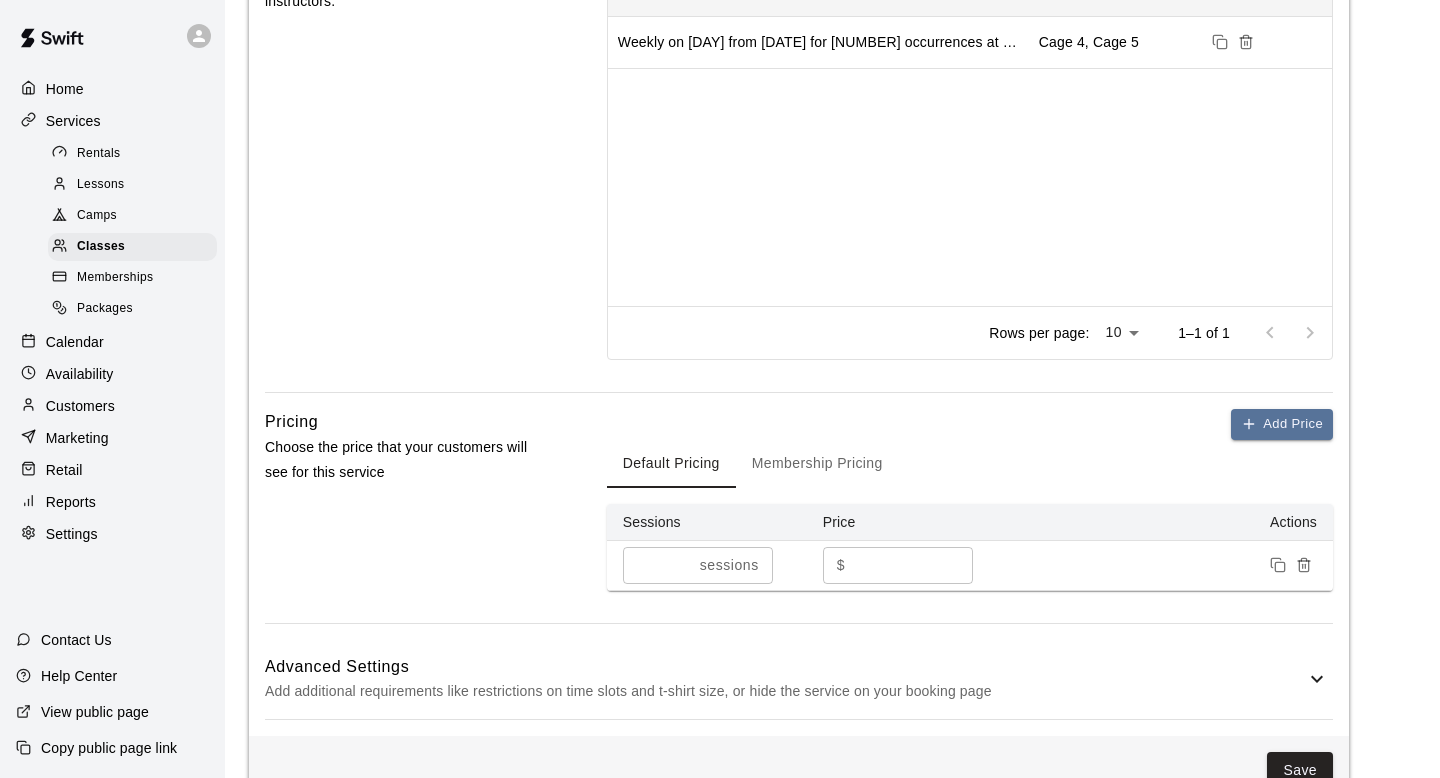 click on "Membership Pricing" at bounding box center (817, 464) 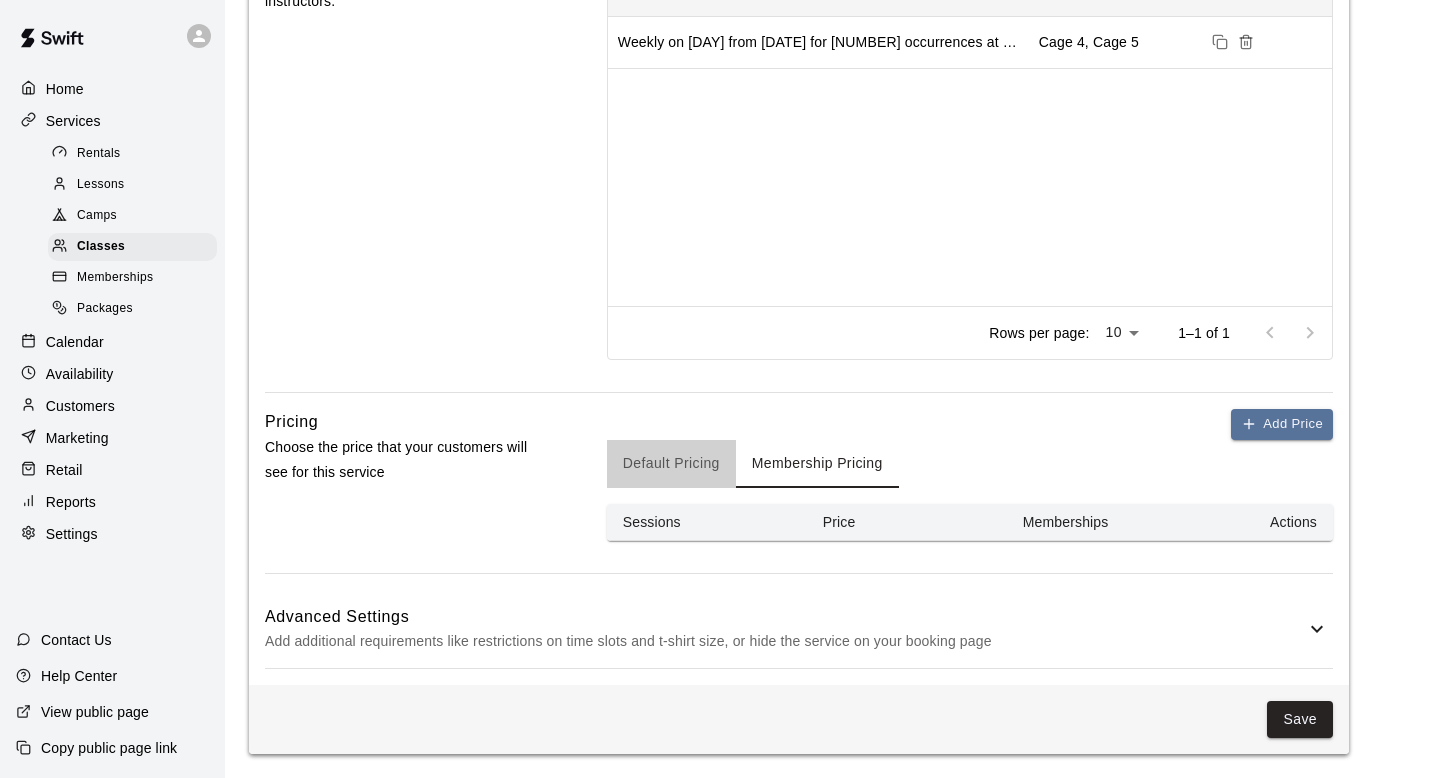 click on "Default Pricing" at bounding box center [671, 464] 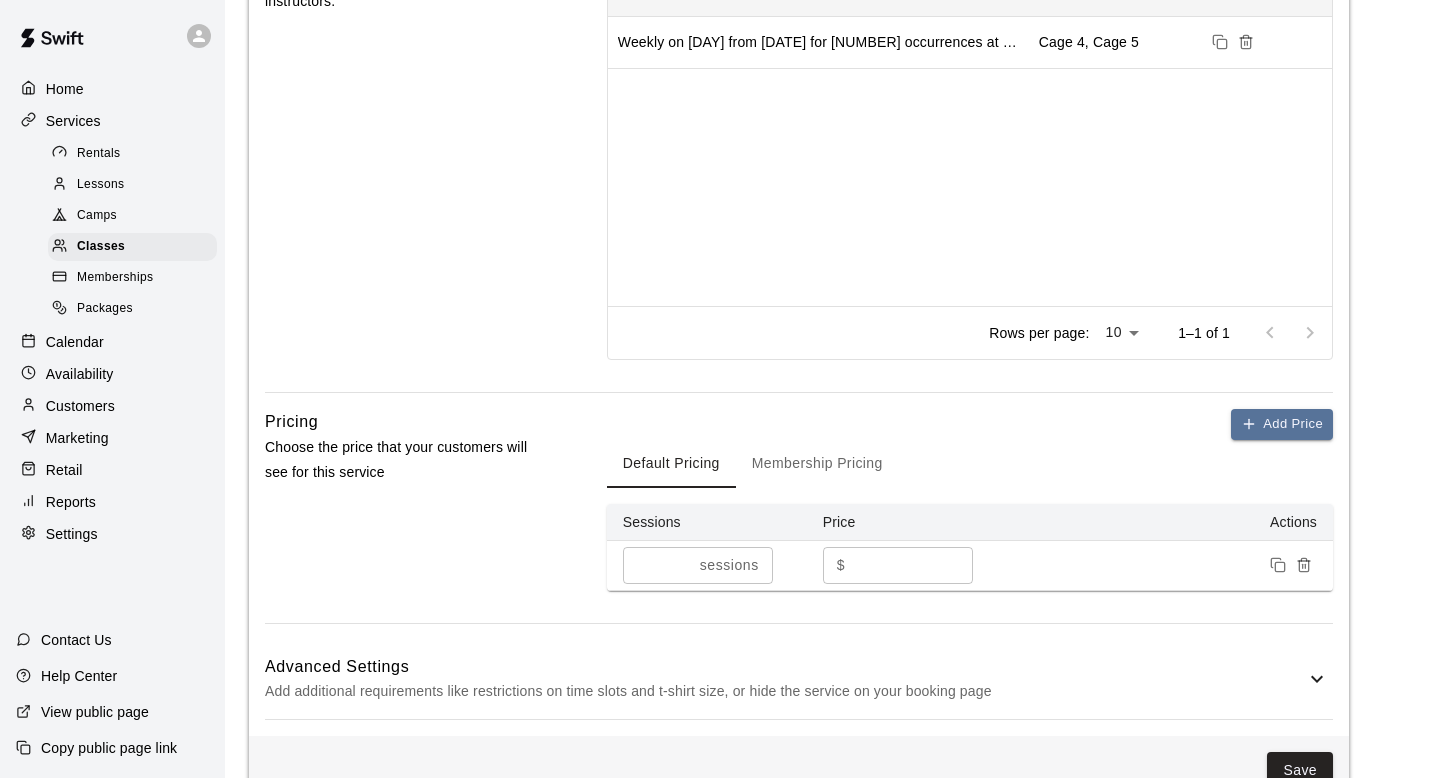 click on "Advanced Settings" at bounding box center (785, 667) 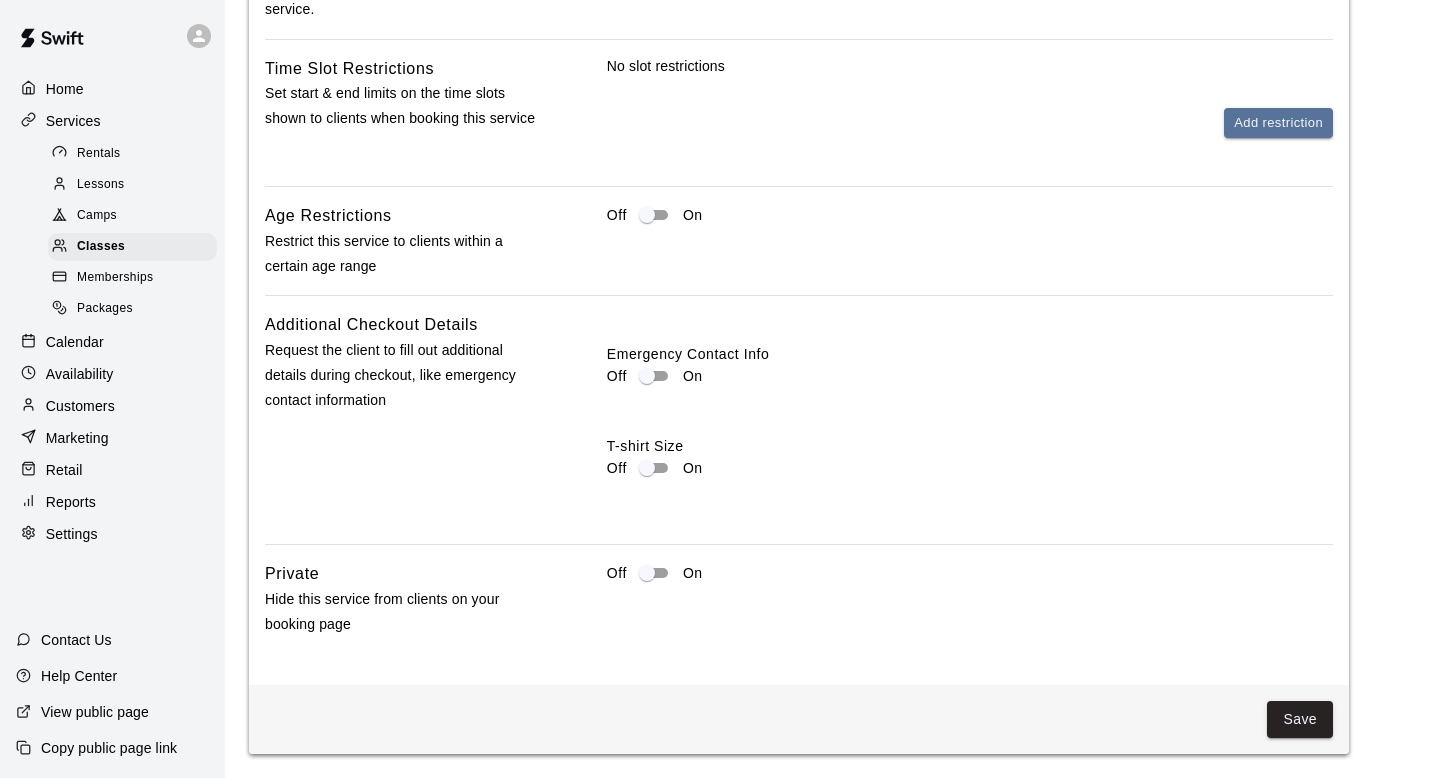 scroll, scrollTop: 1783, scrollLeft: 0, axis: vertical 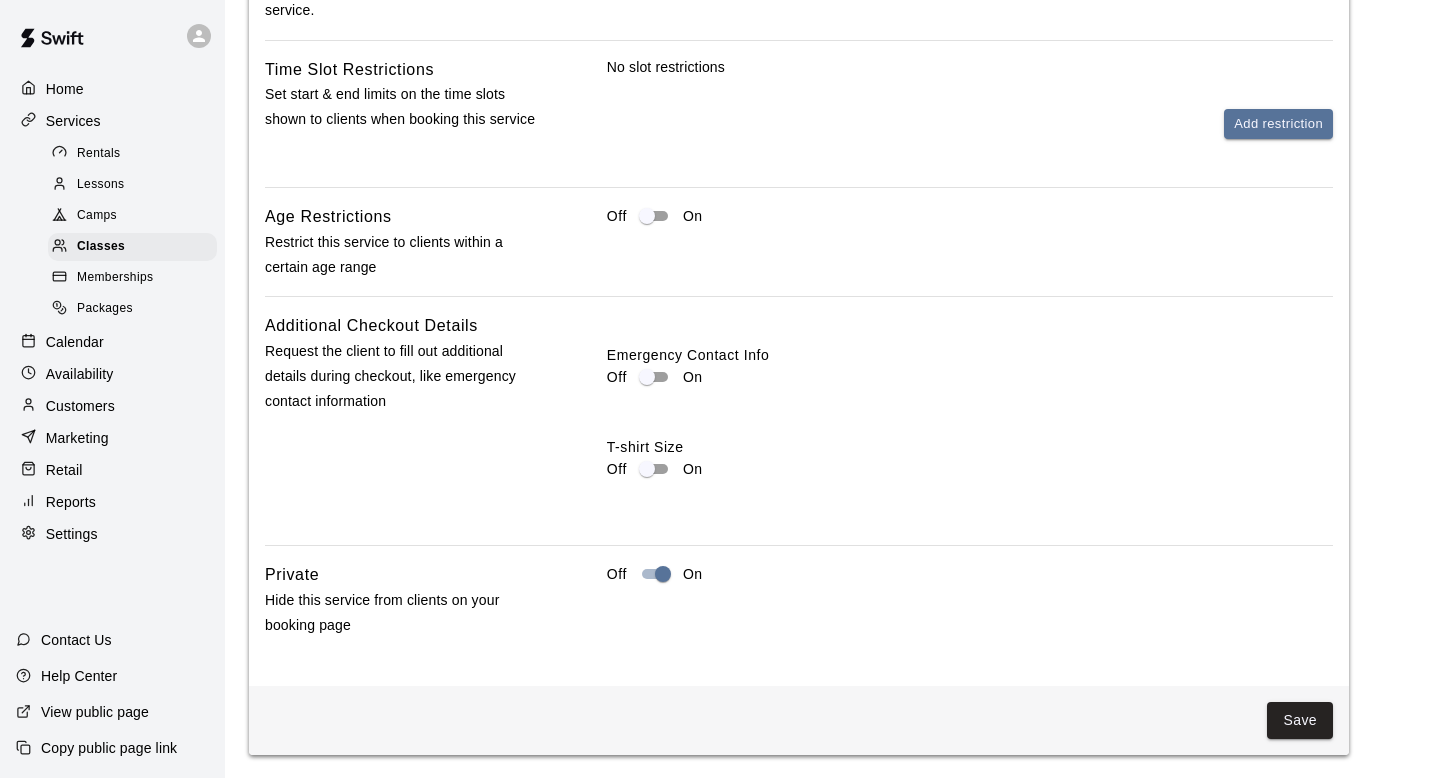 click on "Save" at bounding box center [1300, 720] 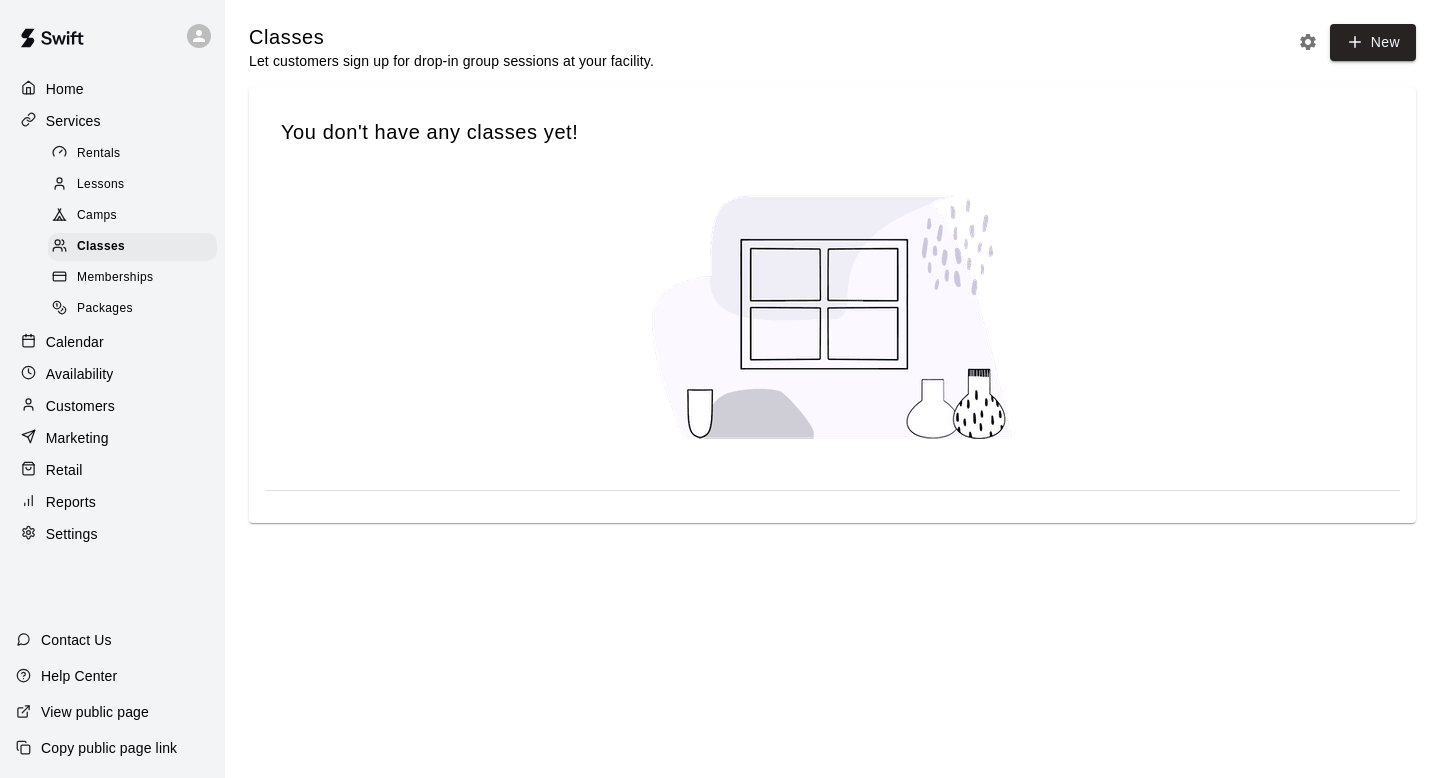 scroll, scrollTop: 0, scrollLeft: 0, axis: both 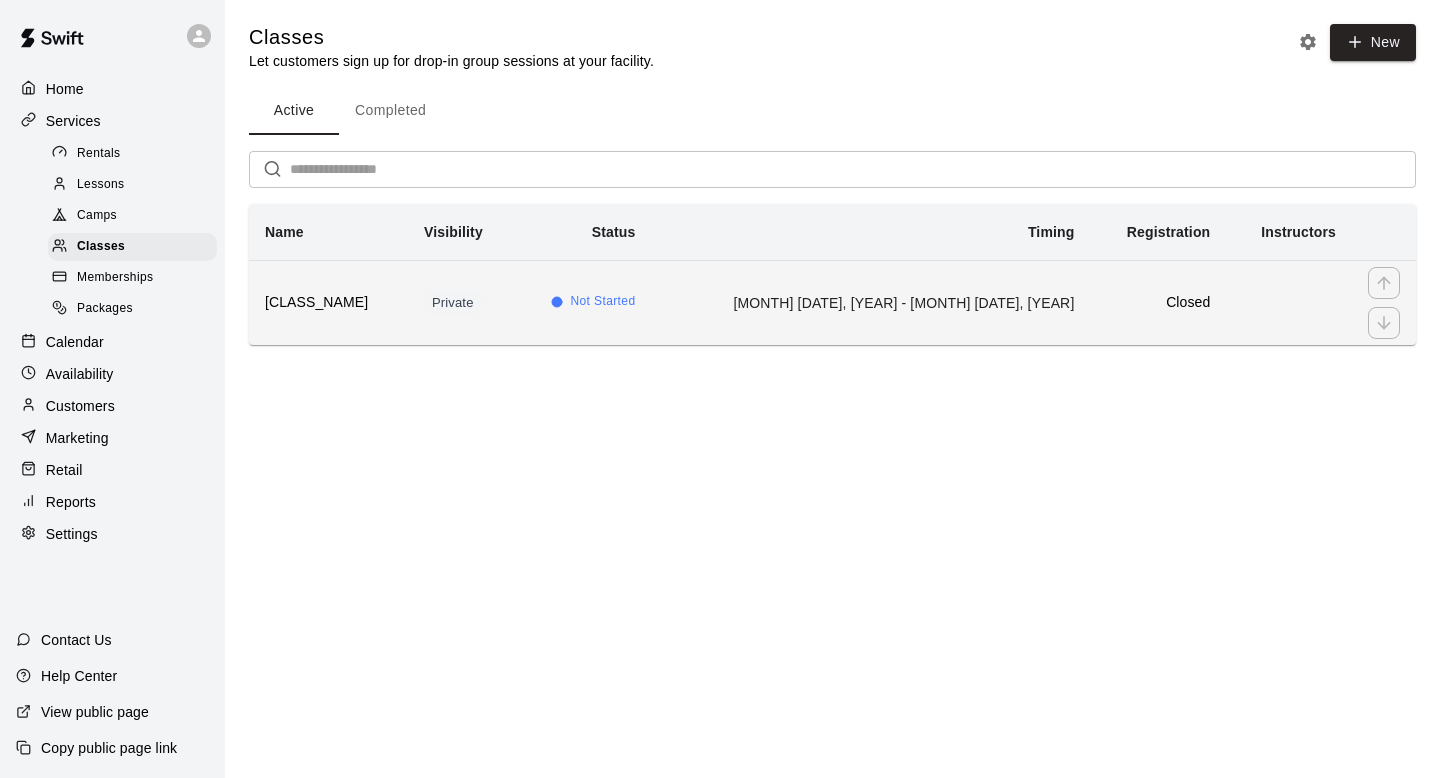 click on "Not Started" at bounding box center [593, 302] 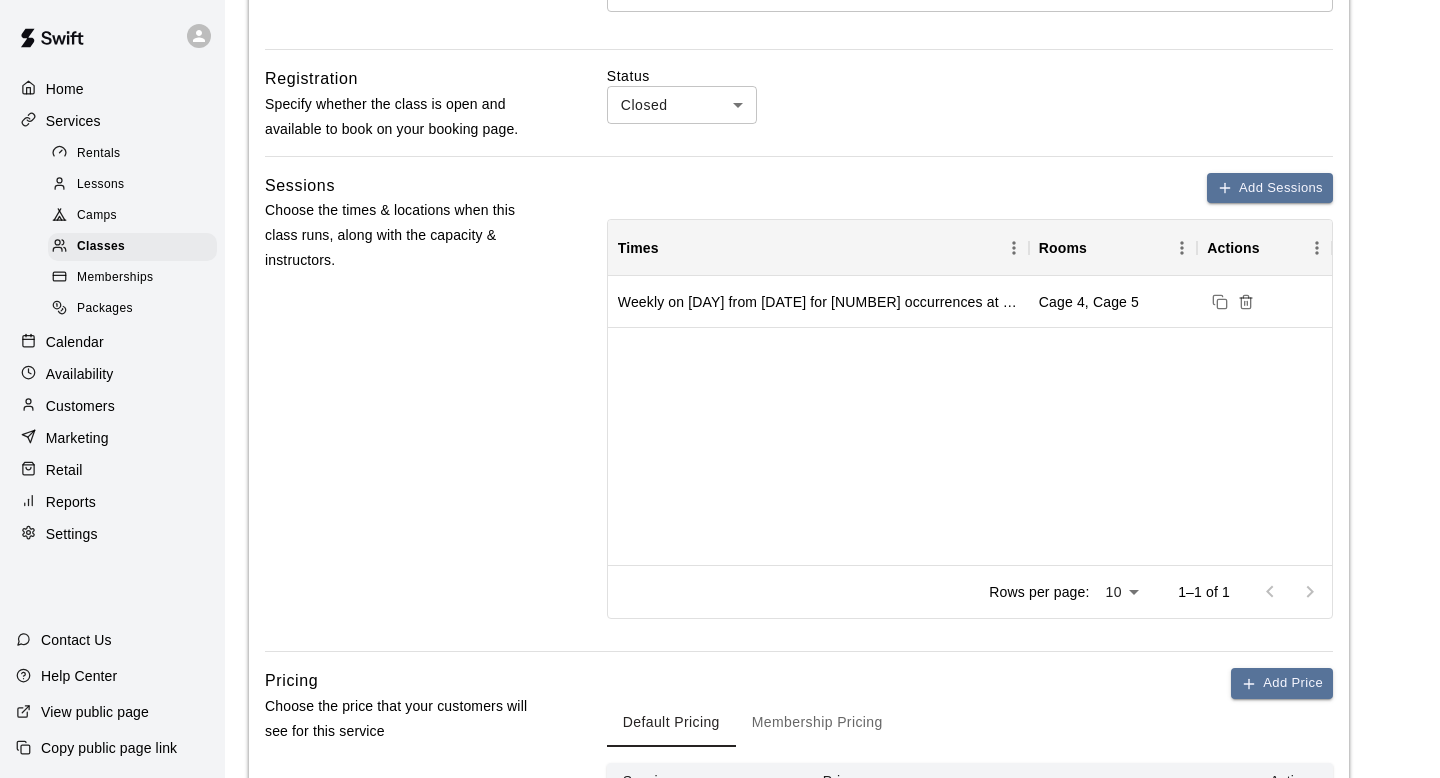 scroll, scrollTop: 633, scrollLeft: 0, axis: vertical 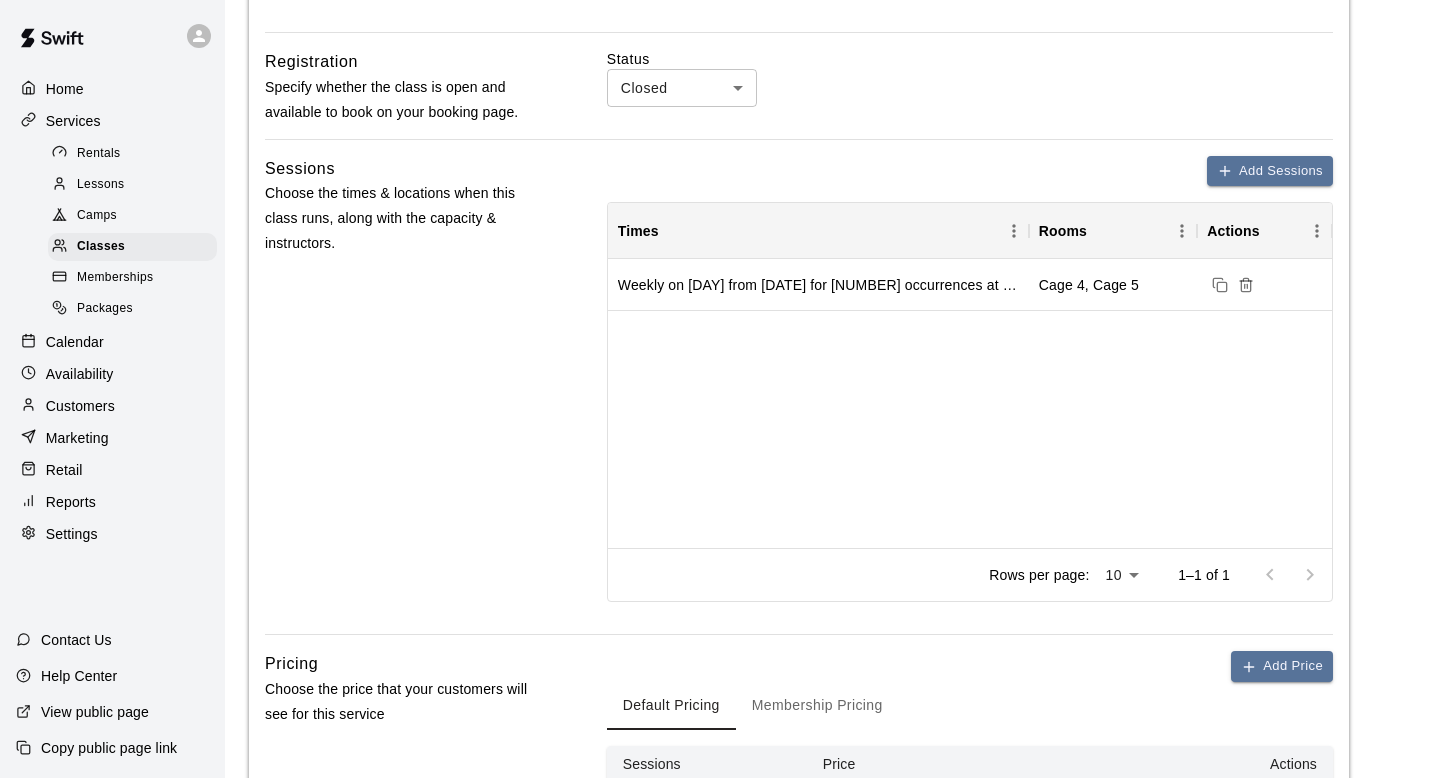 click on "**********" at bounding box center [720, 408] 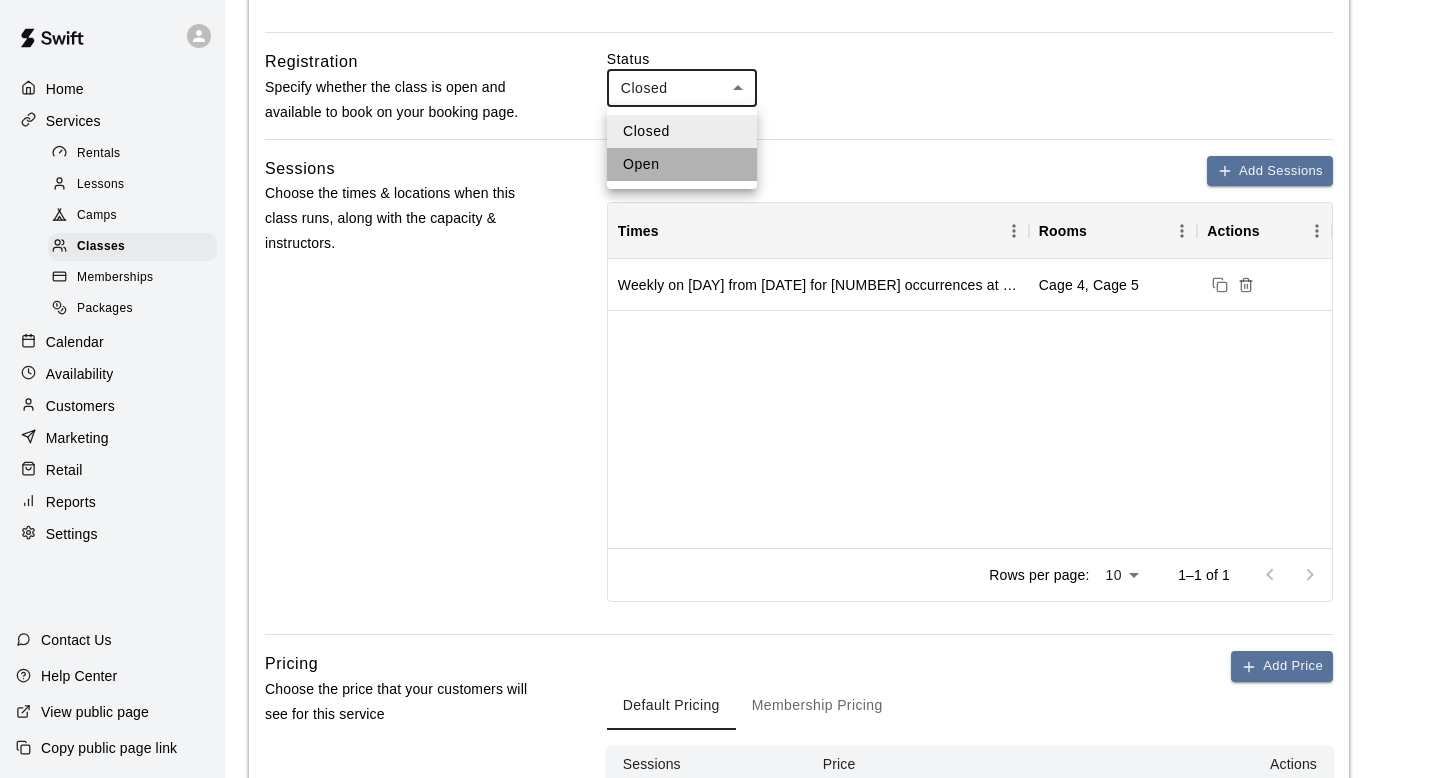 click on "Open" at bounding box center (682, 164) 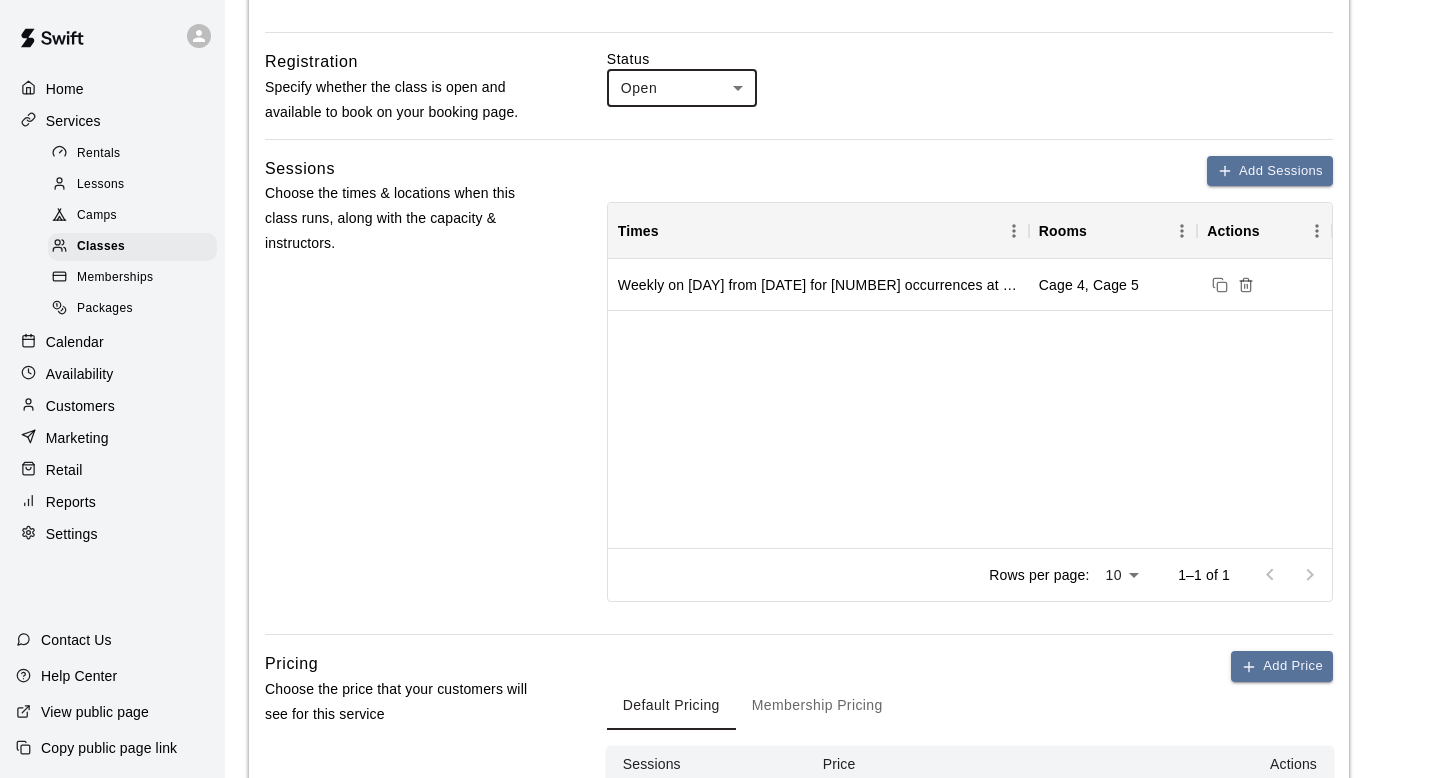 click on "Status Open **** ​" at bounding box center [970, 93] 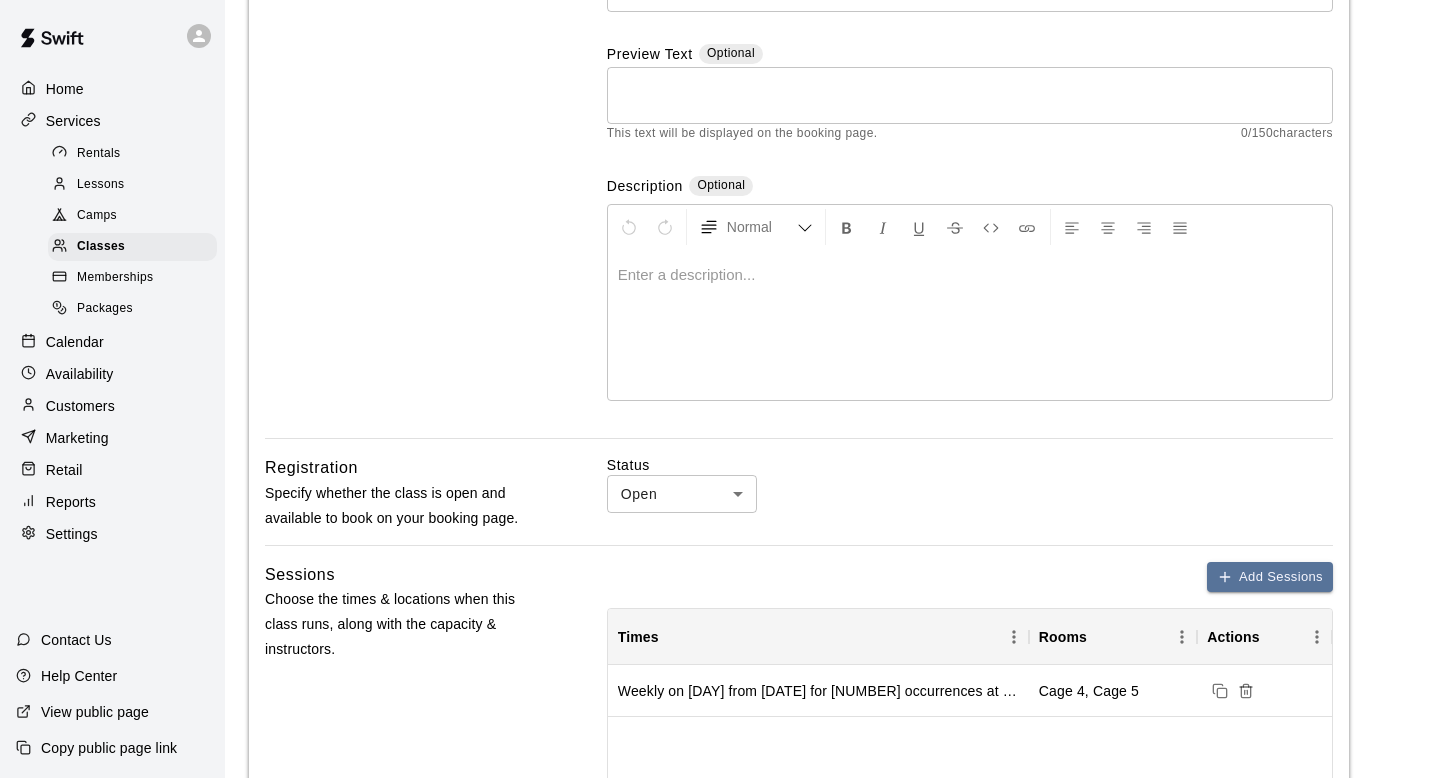 scroll, scrollTop: 0, scrollLeft: 0, axis: both 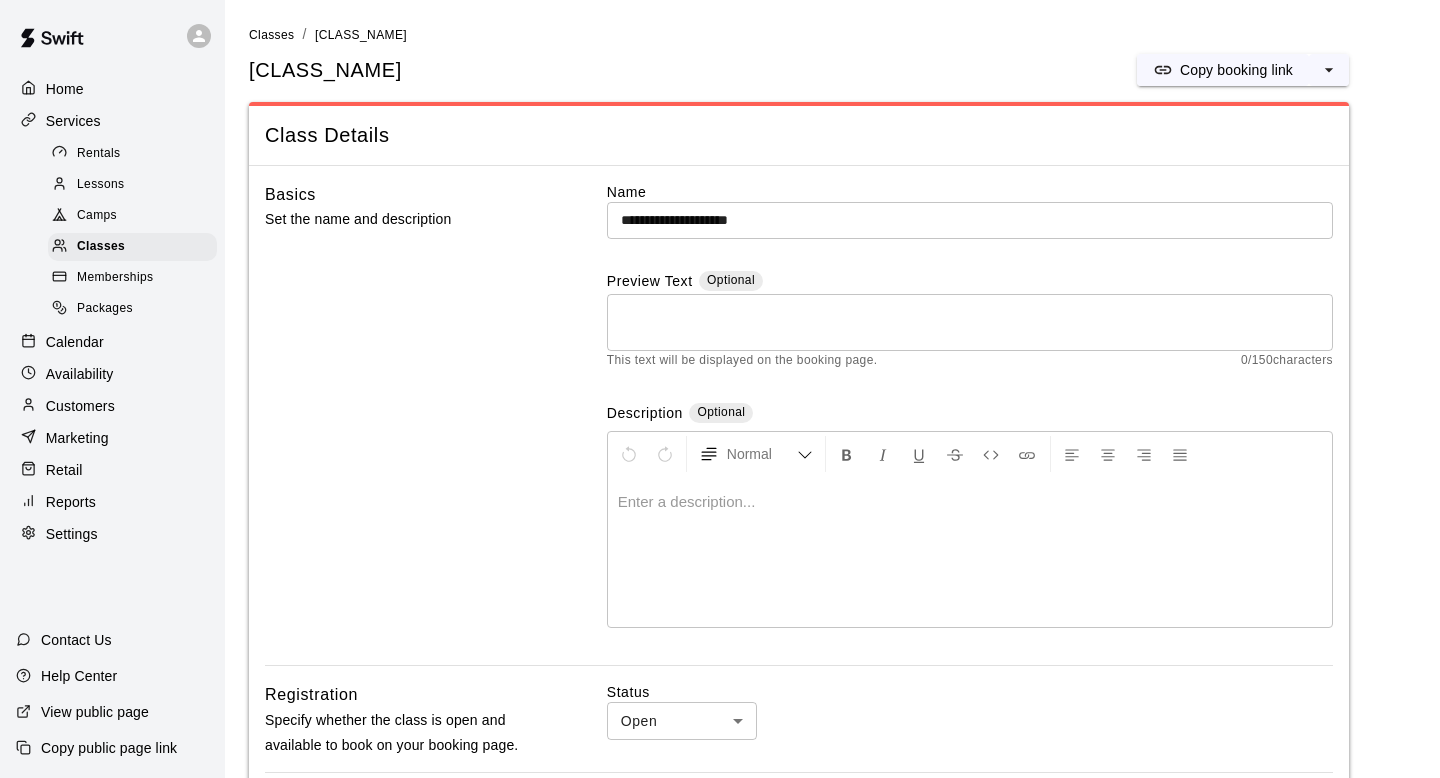 click on "**********" at bounding box center (970, 220) 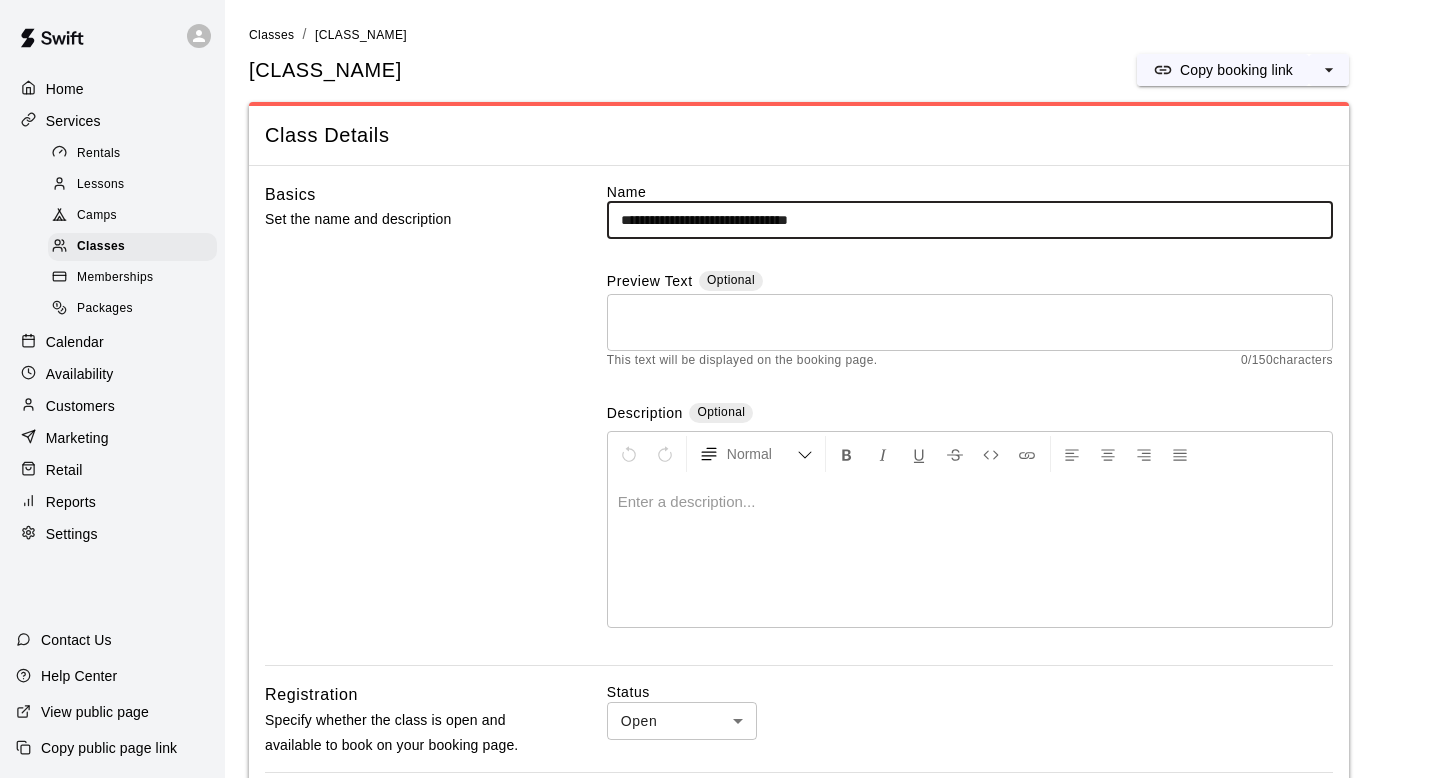 click on "**********" at bounding box center (970, 220) 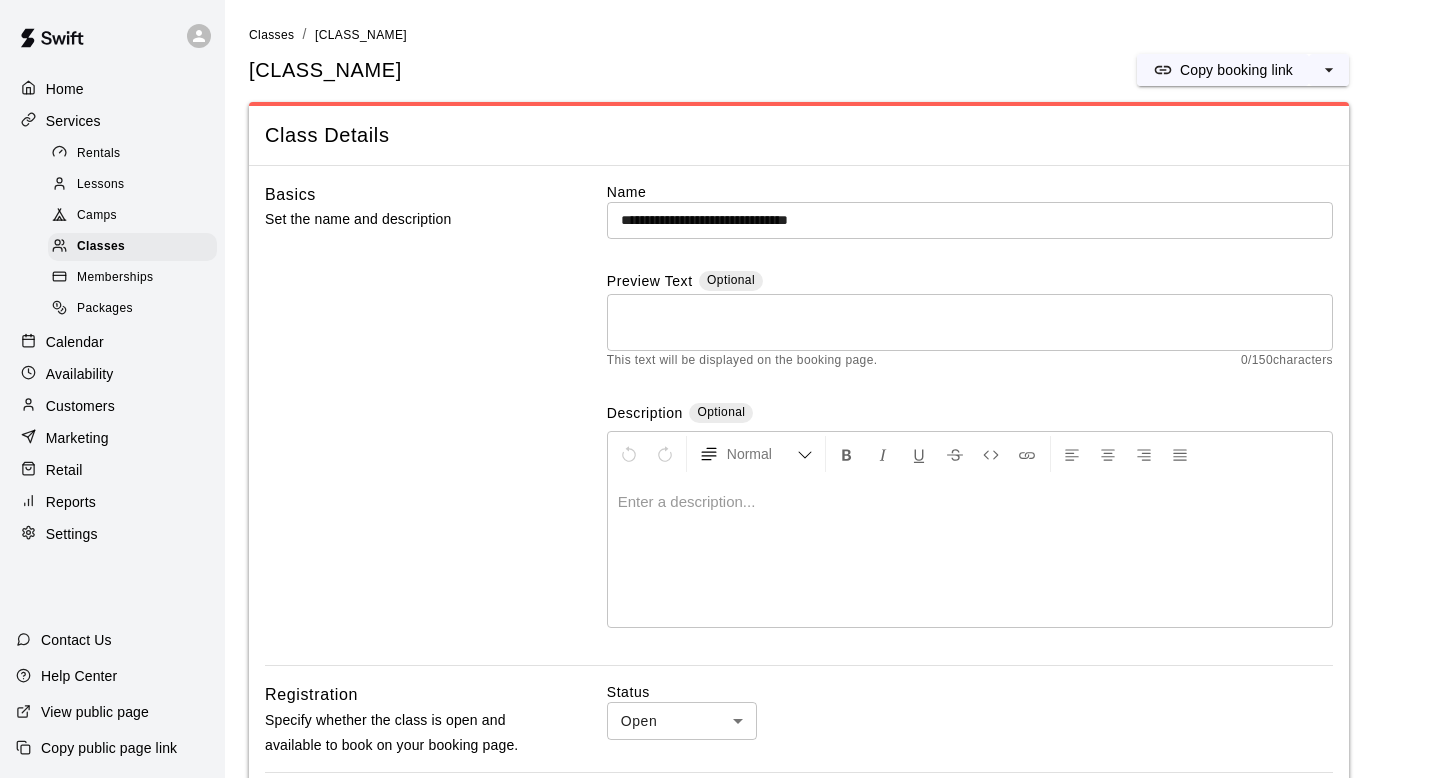 scroll, scrollTop: 1305, scrollLeft: 0, axis: vertical 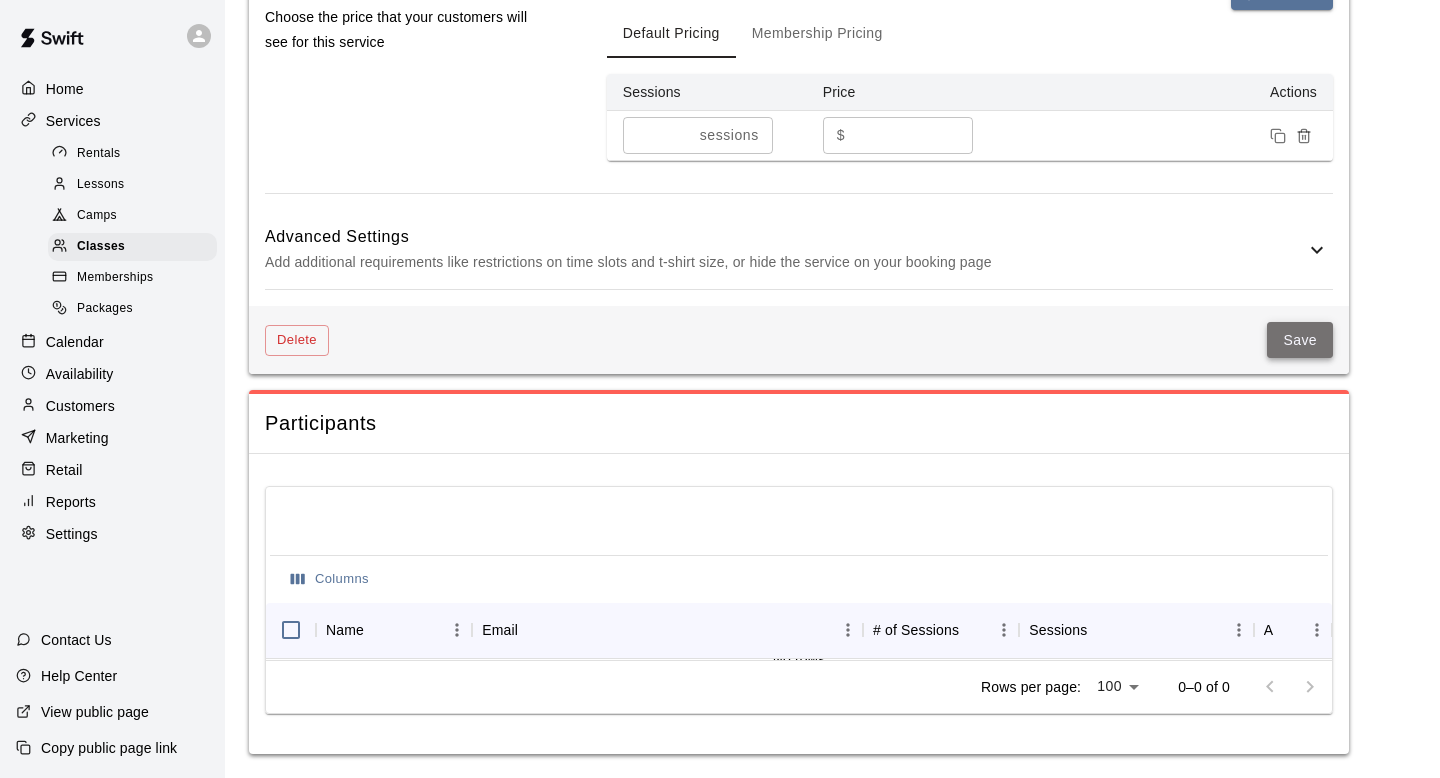 click on "Save" at bounding box center (1300, 340) 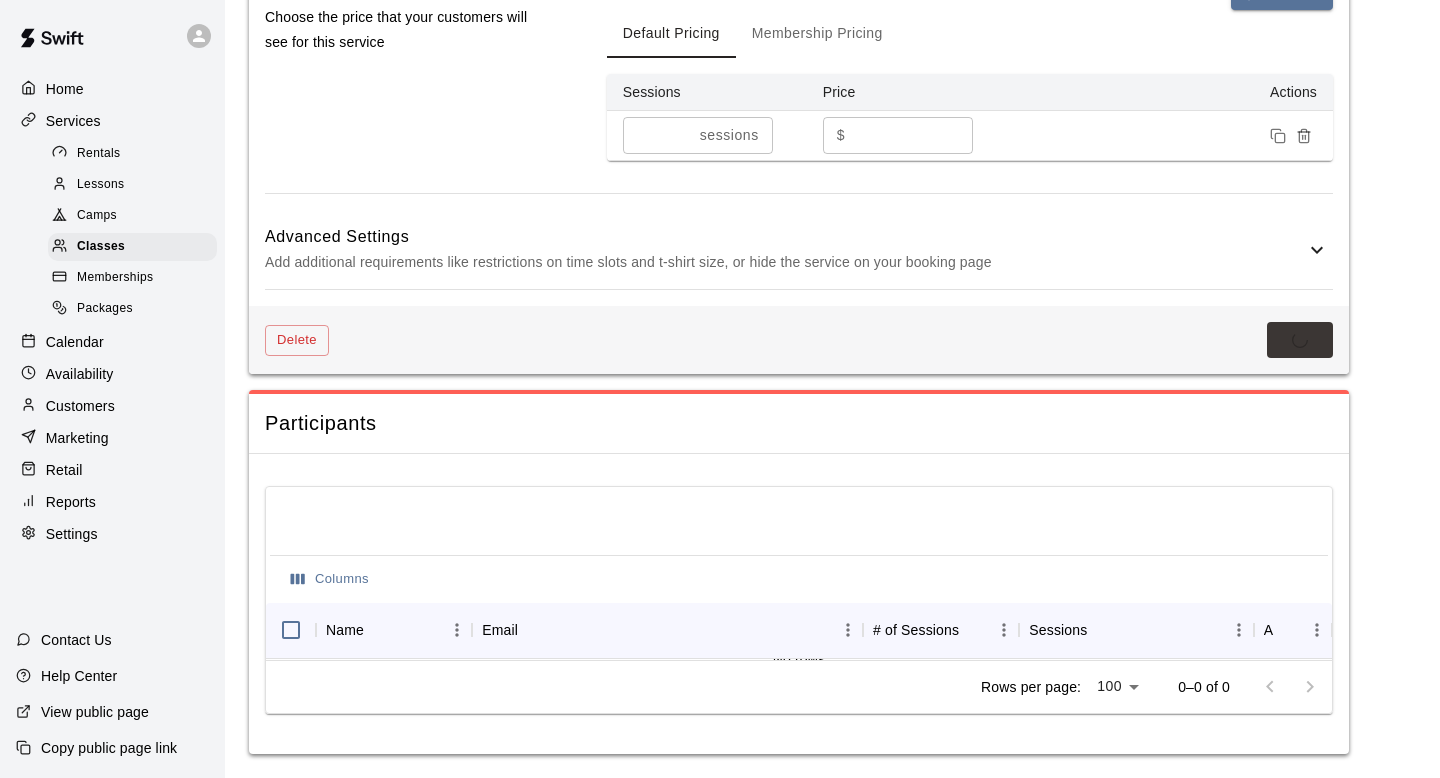 scroll, scrollTop: 0, scrollLeft: 0, axis: both 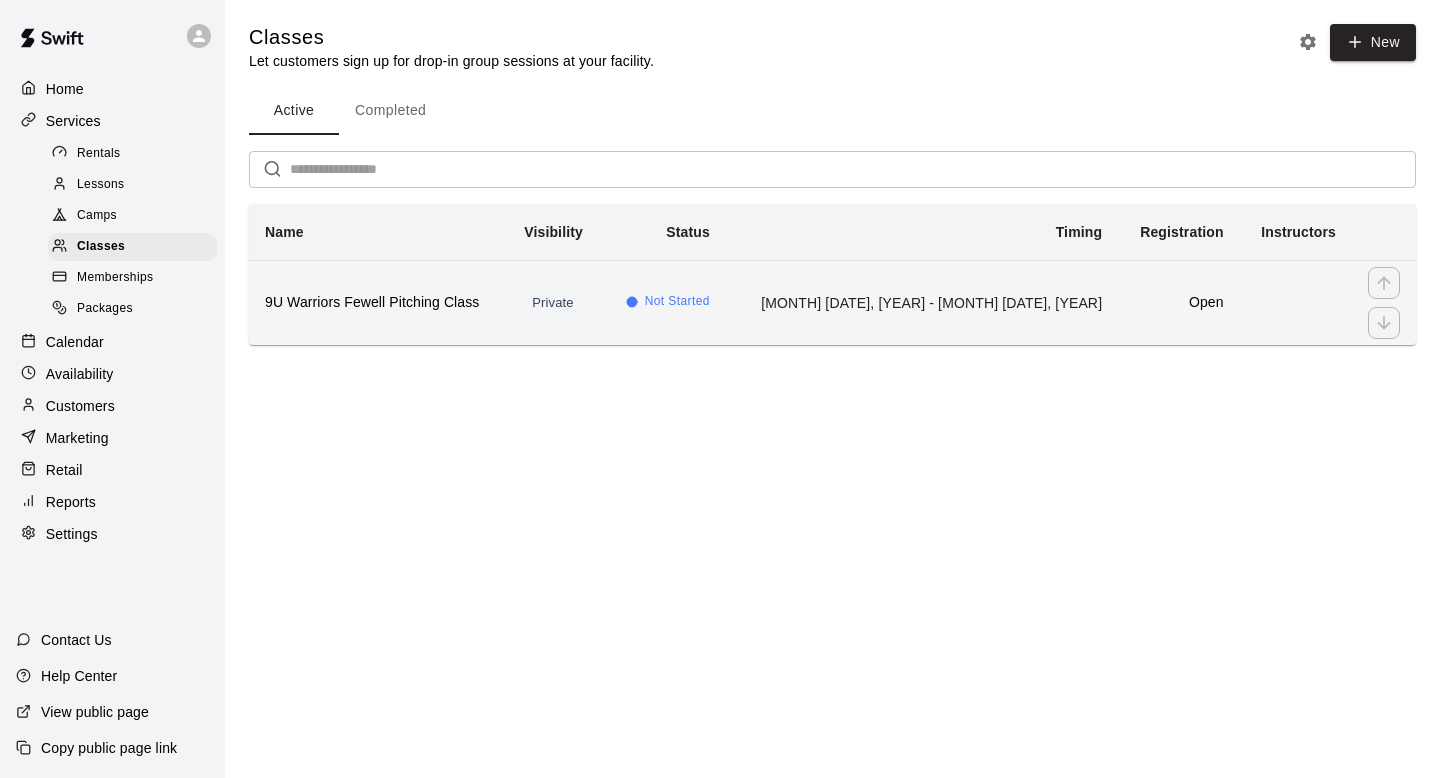 click on "9U Warriors Fewell Pitching Class" at bounding box center (378, 302) 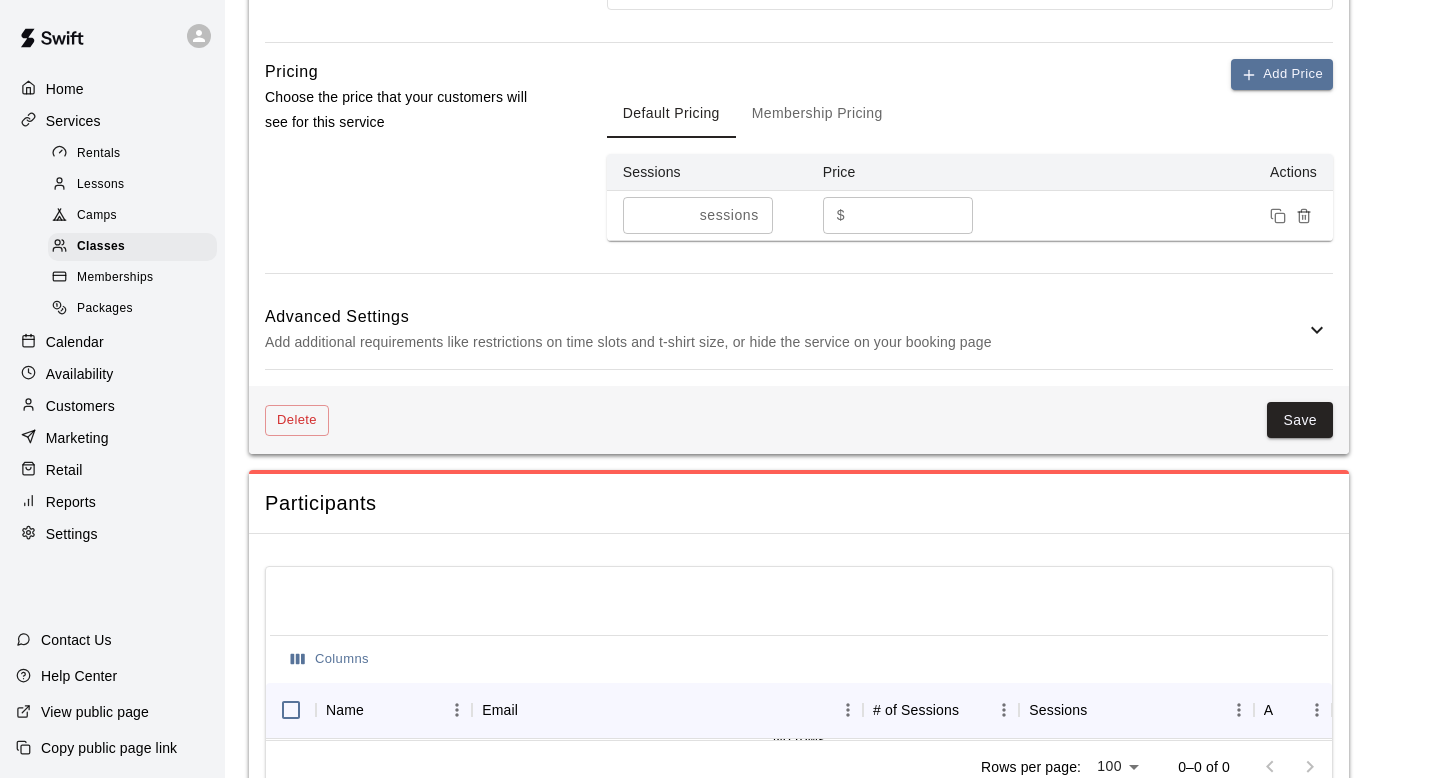 scroll, scrollTop: 1305, scrollLeft: 0, axis: vertical 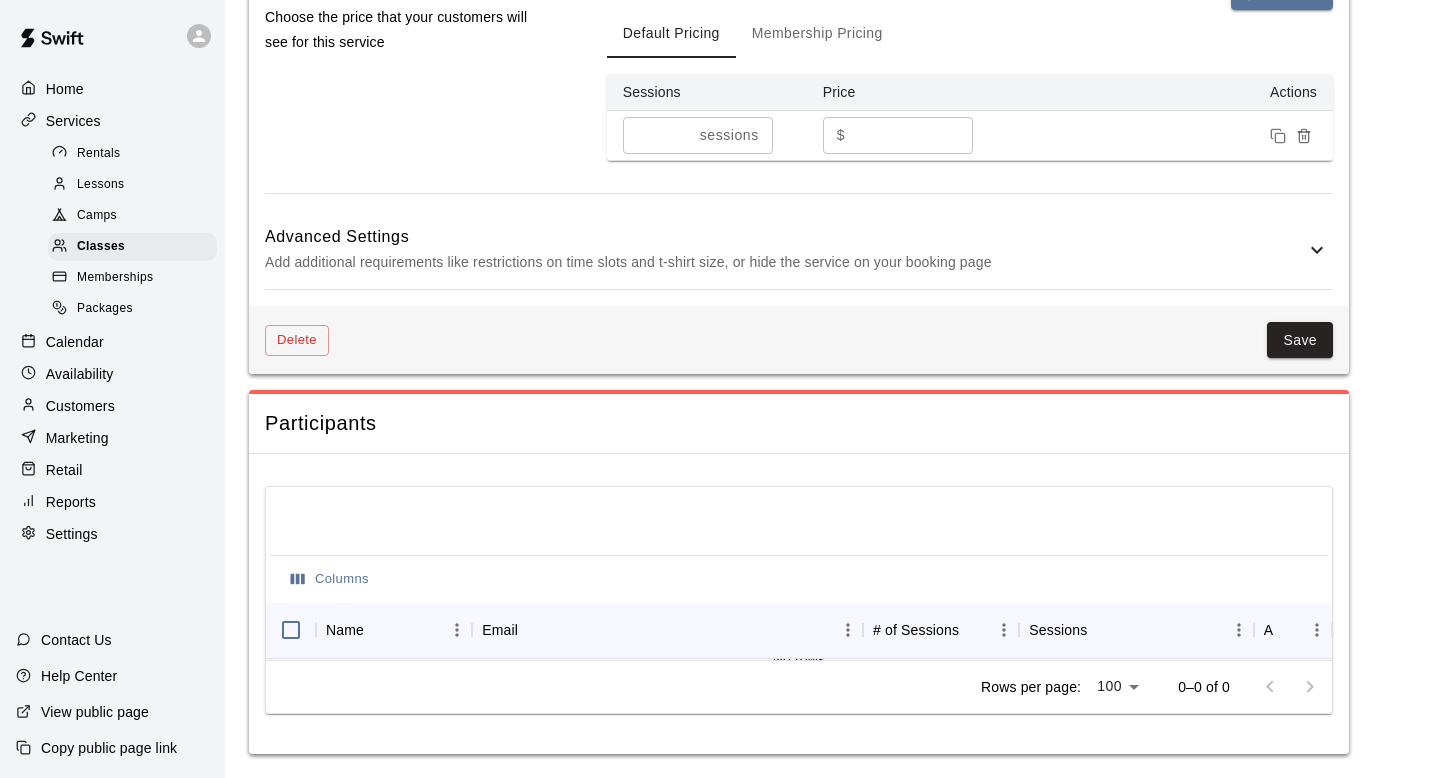 click at bounding box center (799, 523) 